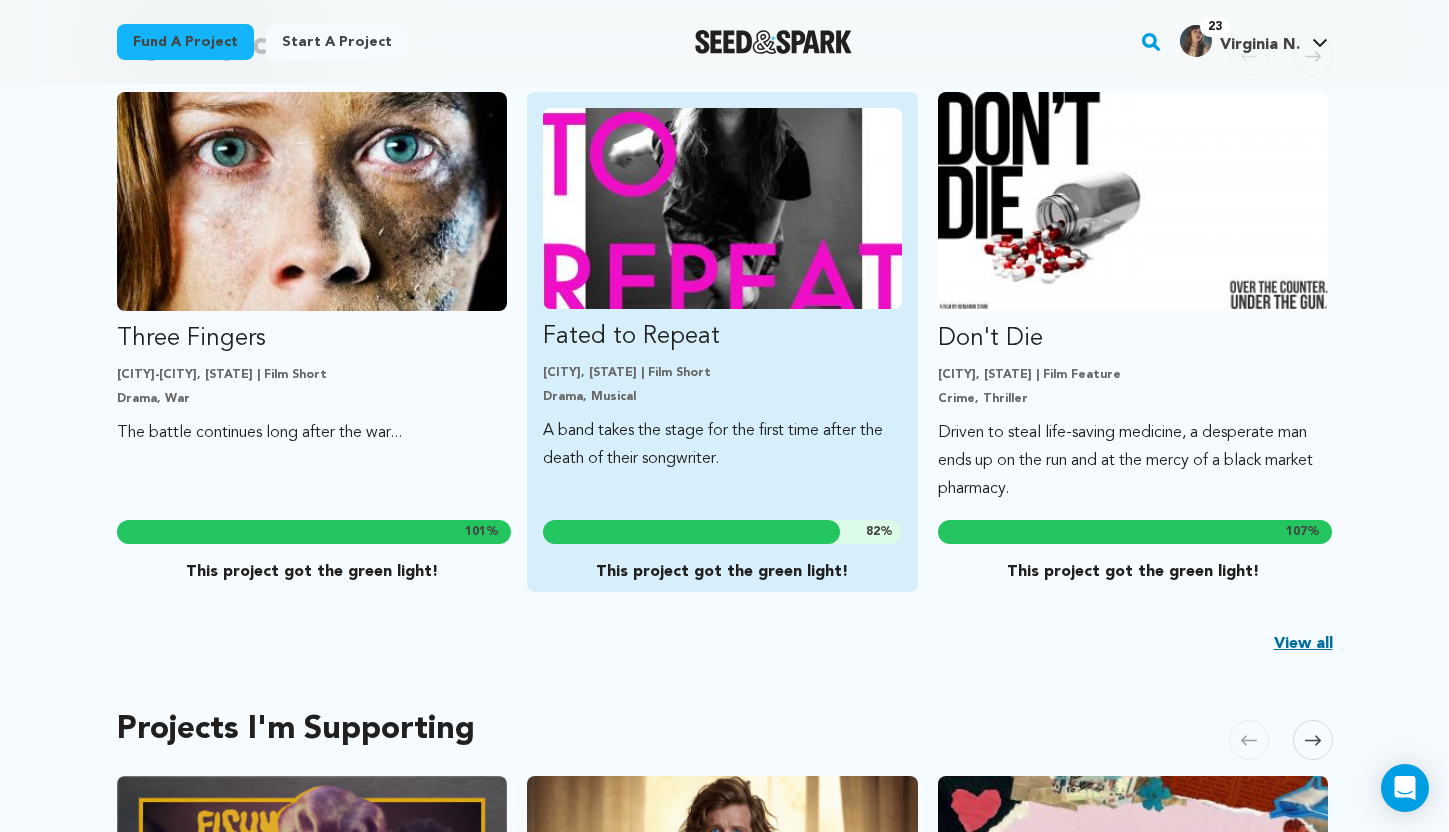 scroll, scrollTop: 464, scrollLeft: 0, axis: vertical 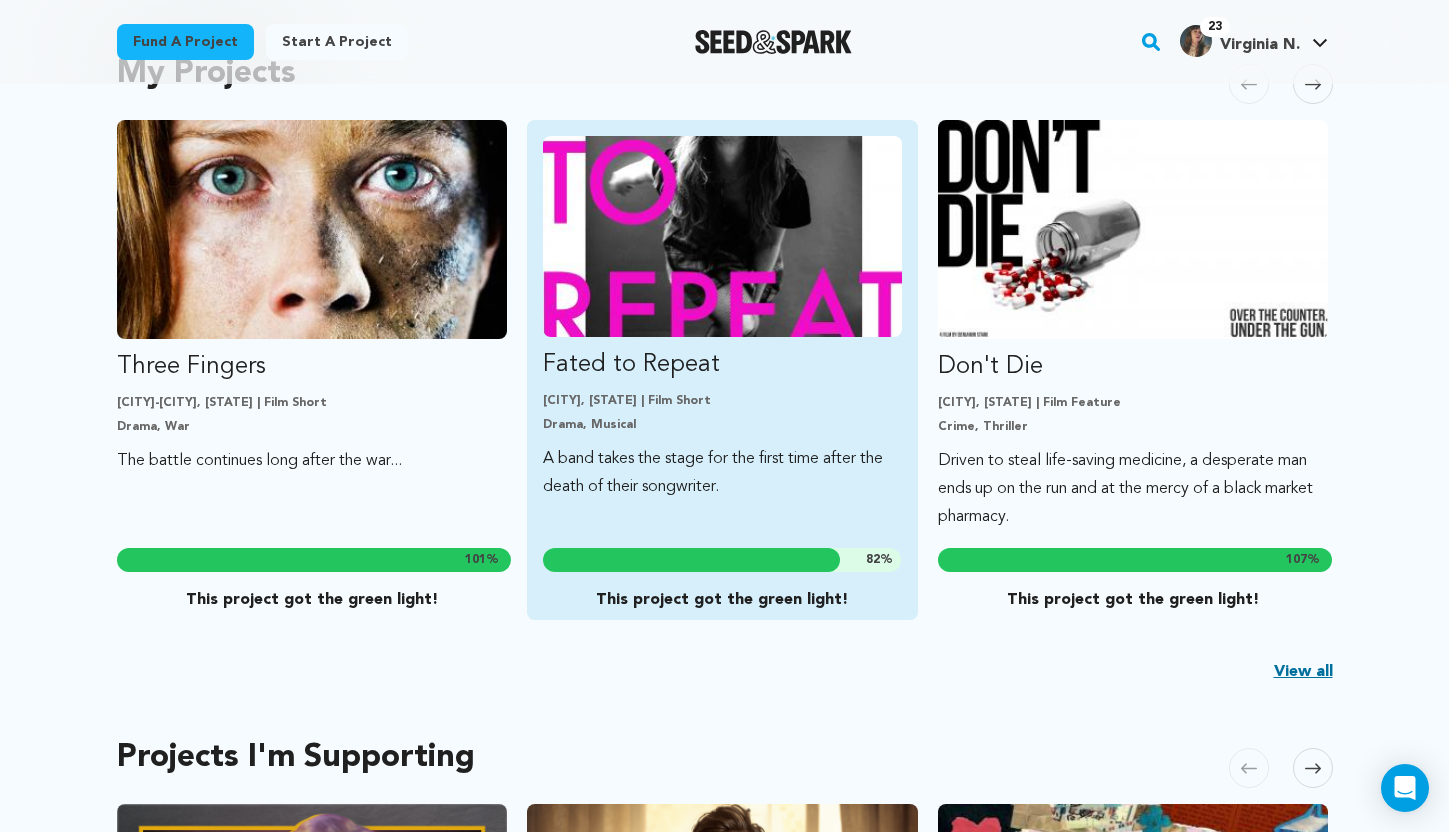 click at bounding box center (722, 236) 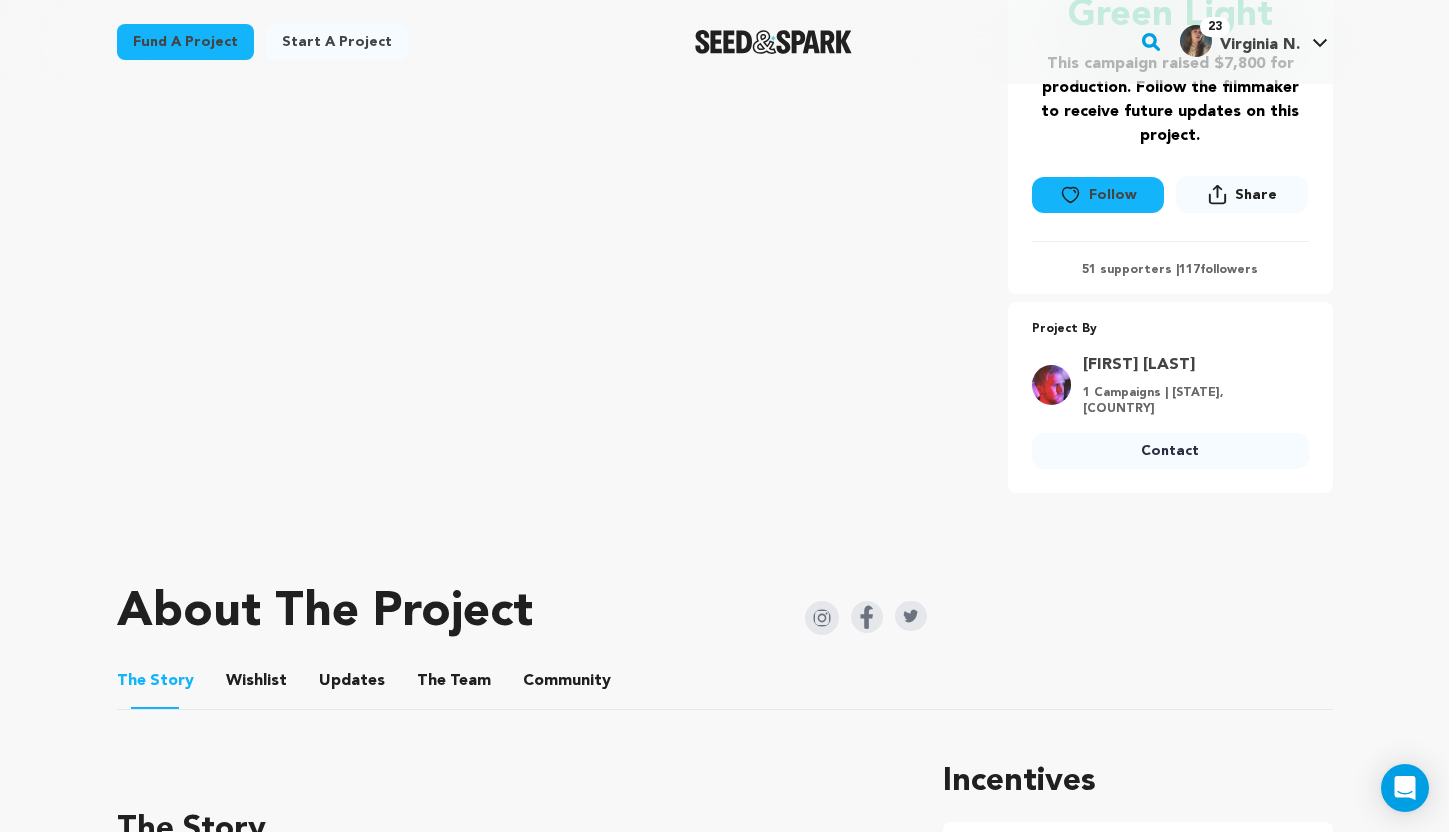 scroll, scrollTop: 734, scrollLeft: 0, axis: vertical 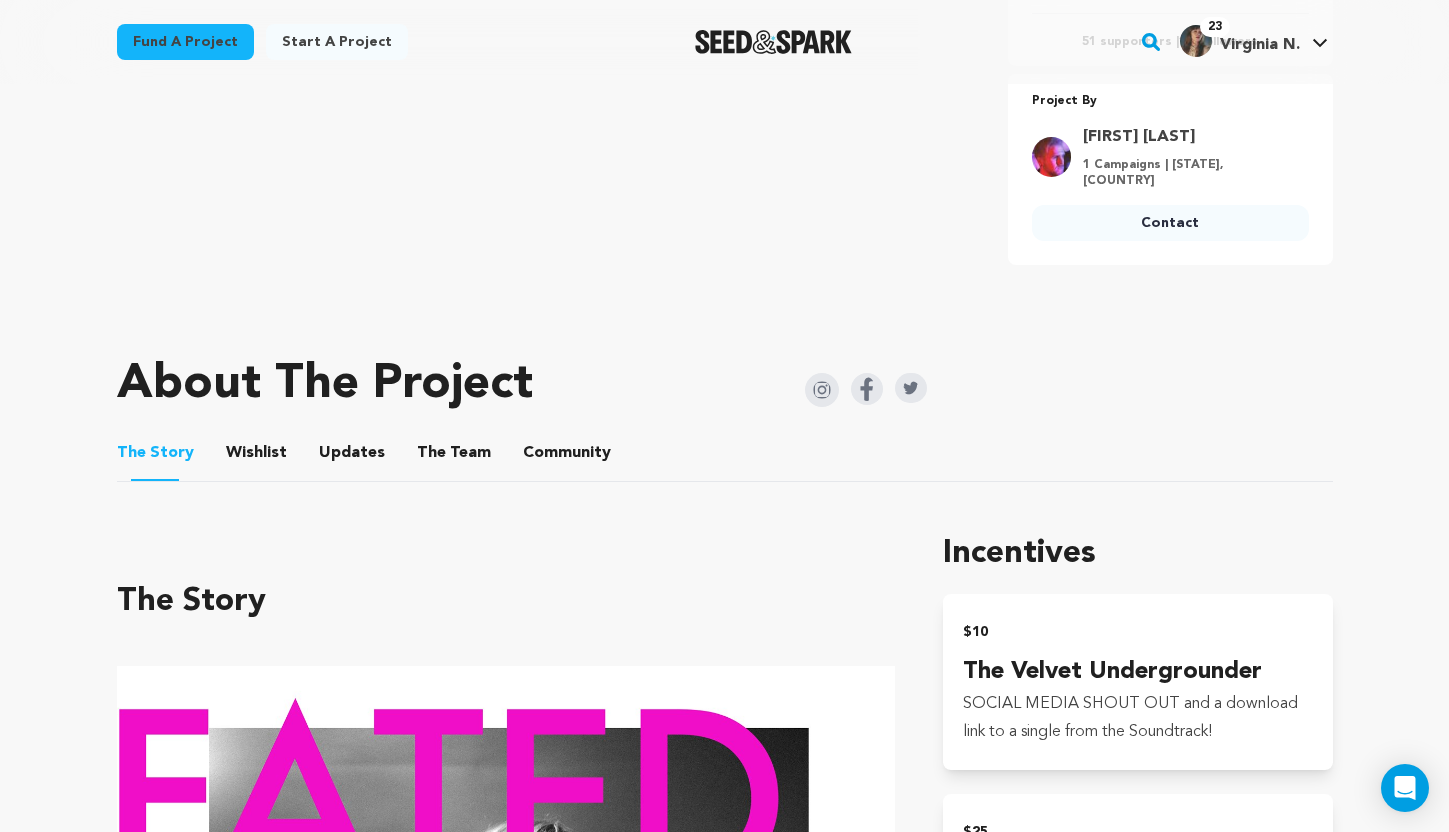 click on "Community" at bounding box center (567, 457) 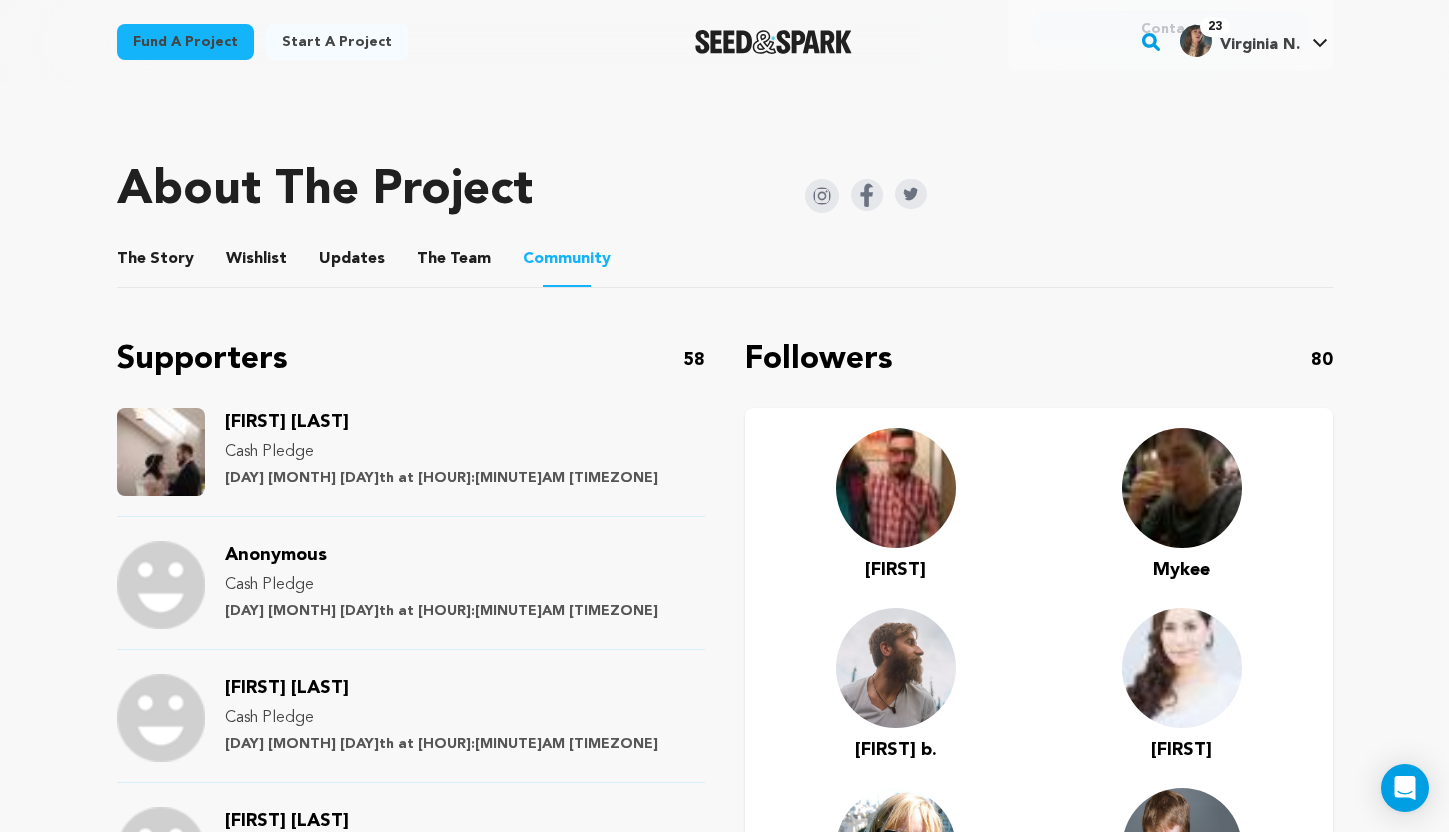 scroll, scrollTop: 935, scrollLeft: 0, axis: vertical 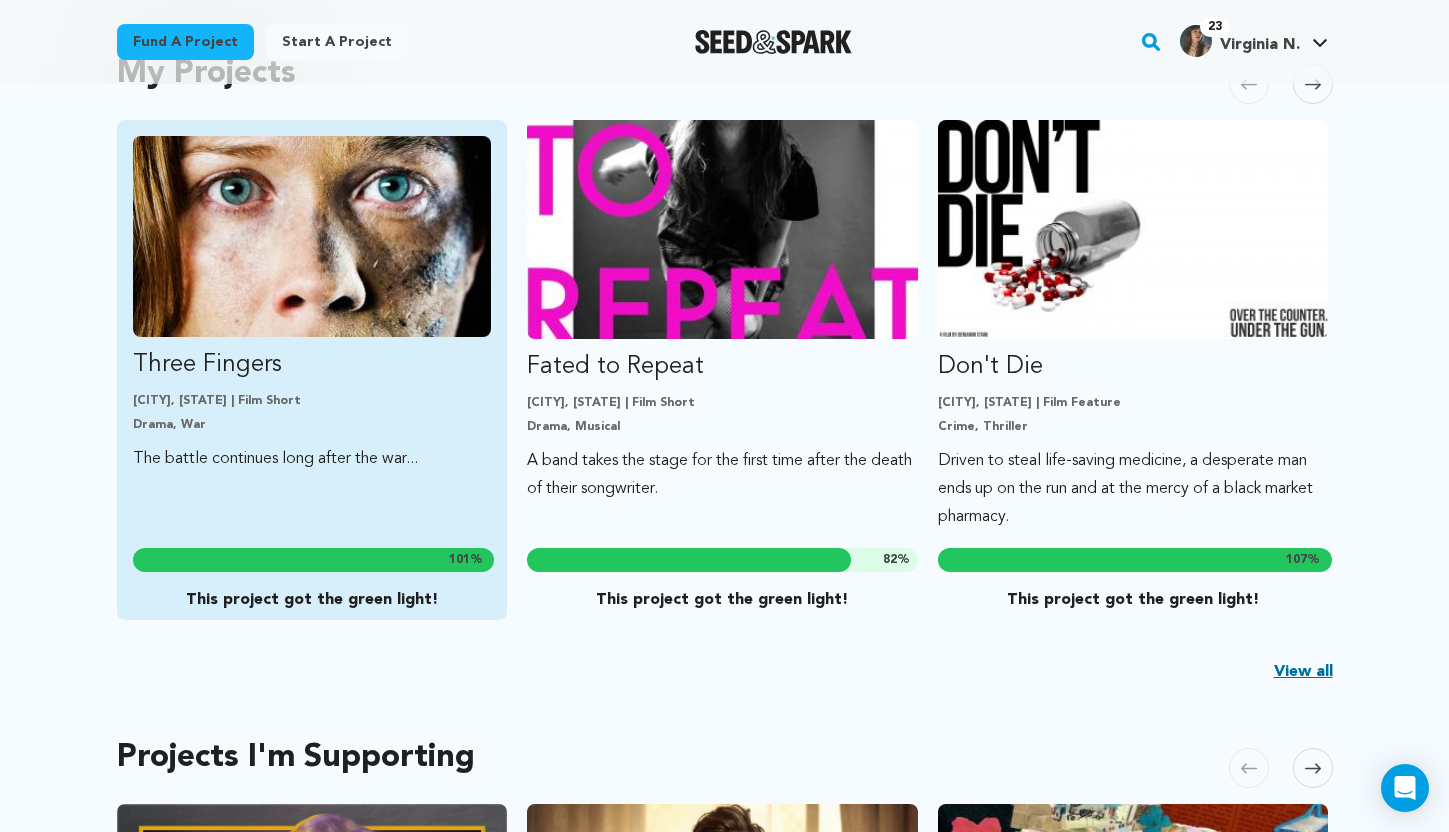 click at bounding box center (312, 236) 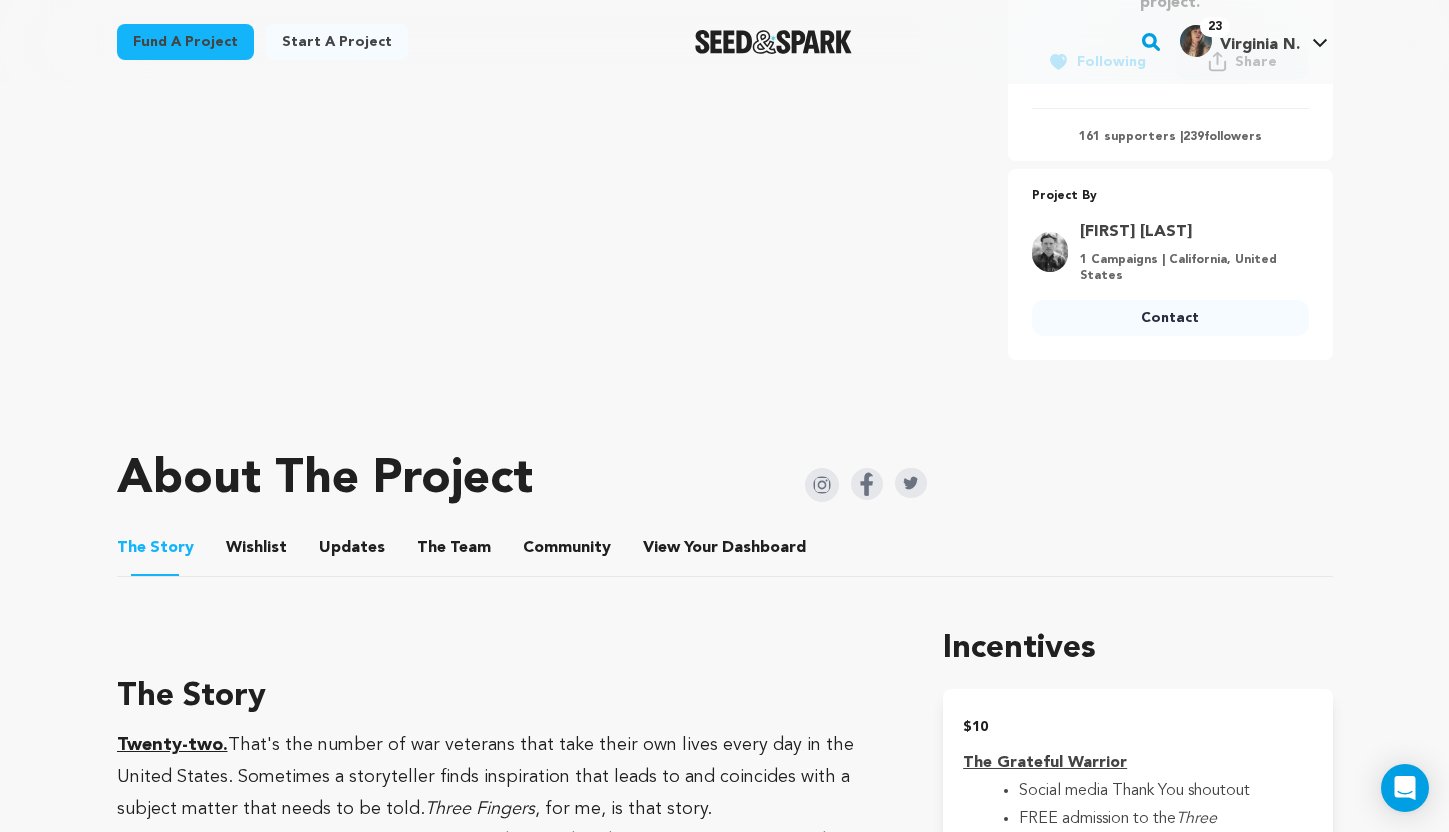 scroll, scrollTop: 590, scrollLeft: 0, axis: vertical 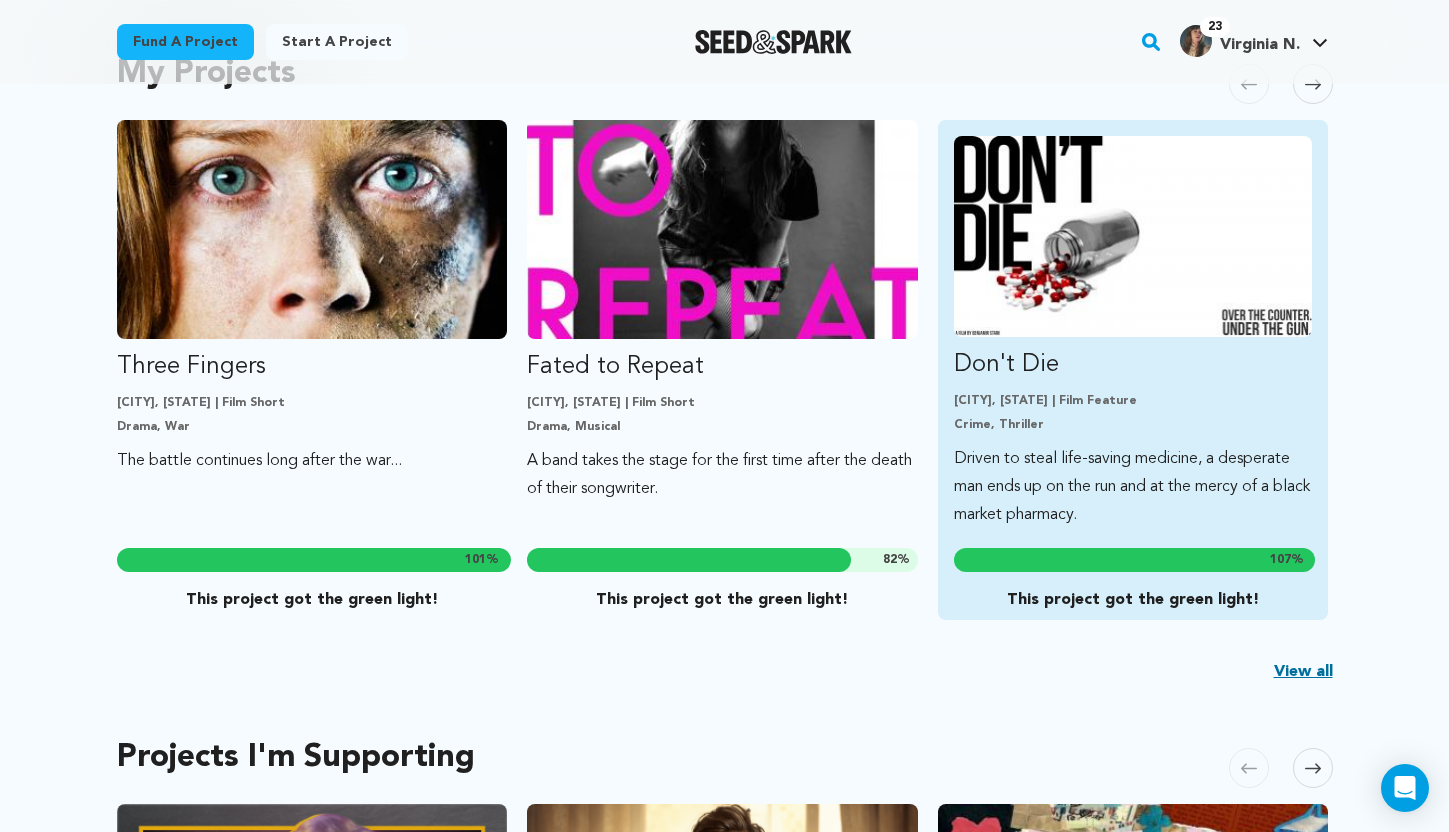 click at bounding box center [1133, 236] 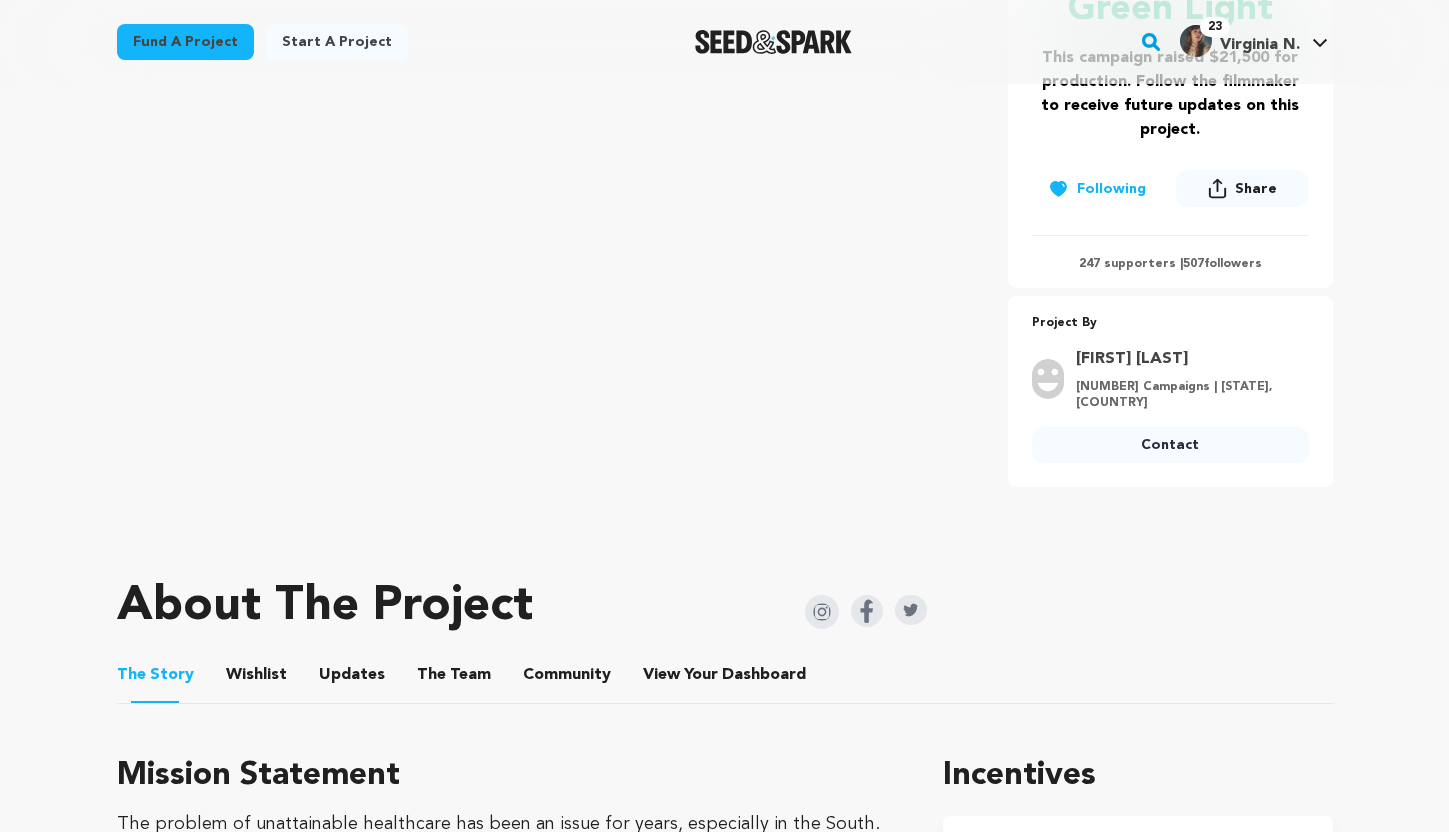 scroll, scrollTop: 868, scrollLeft: 0, axis: vertical 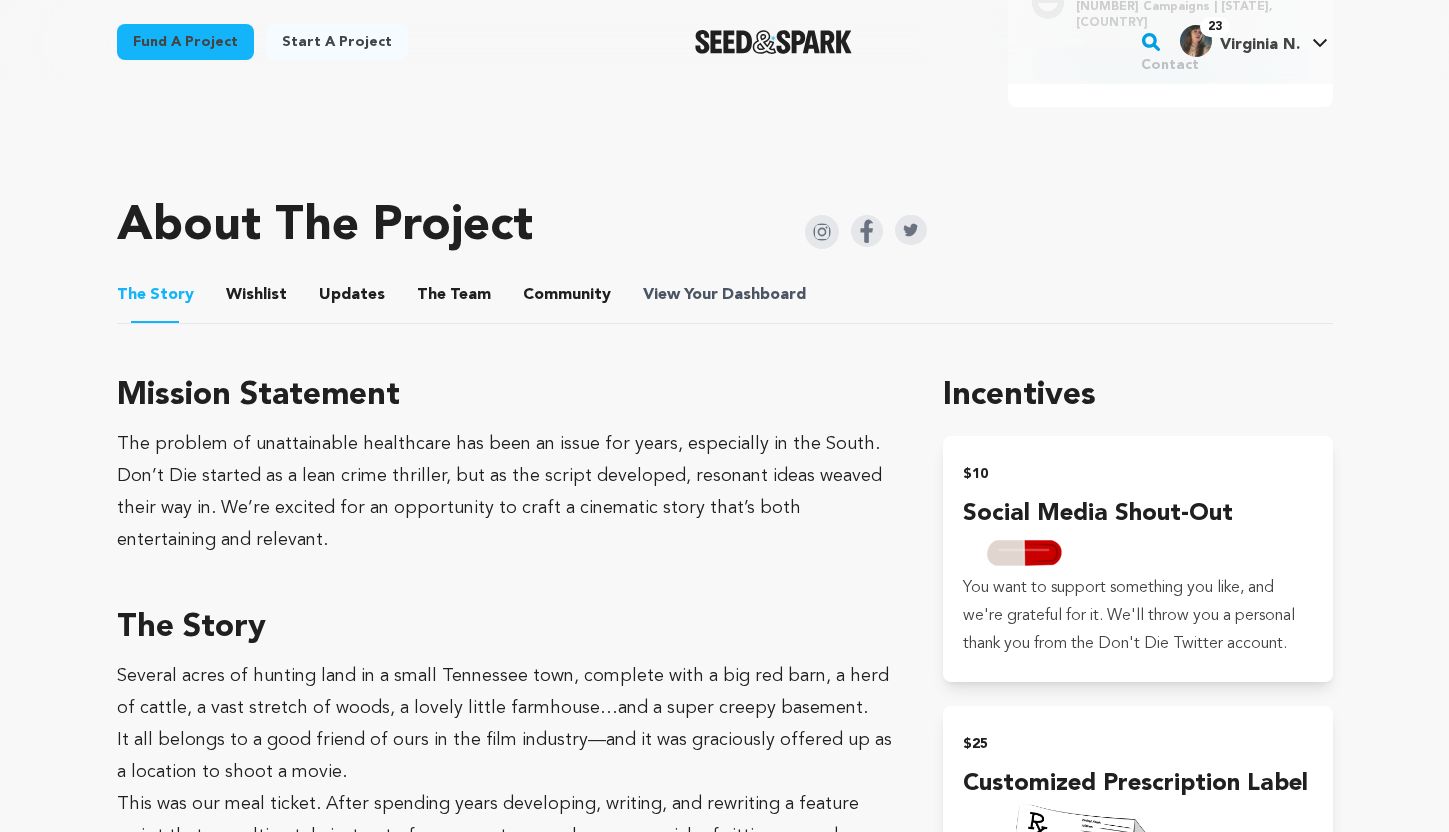 click on "Dashboard" at bounding box center (764, 295) 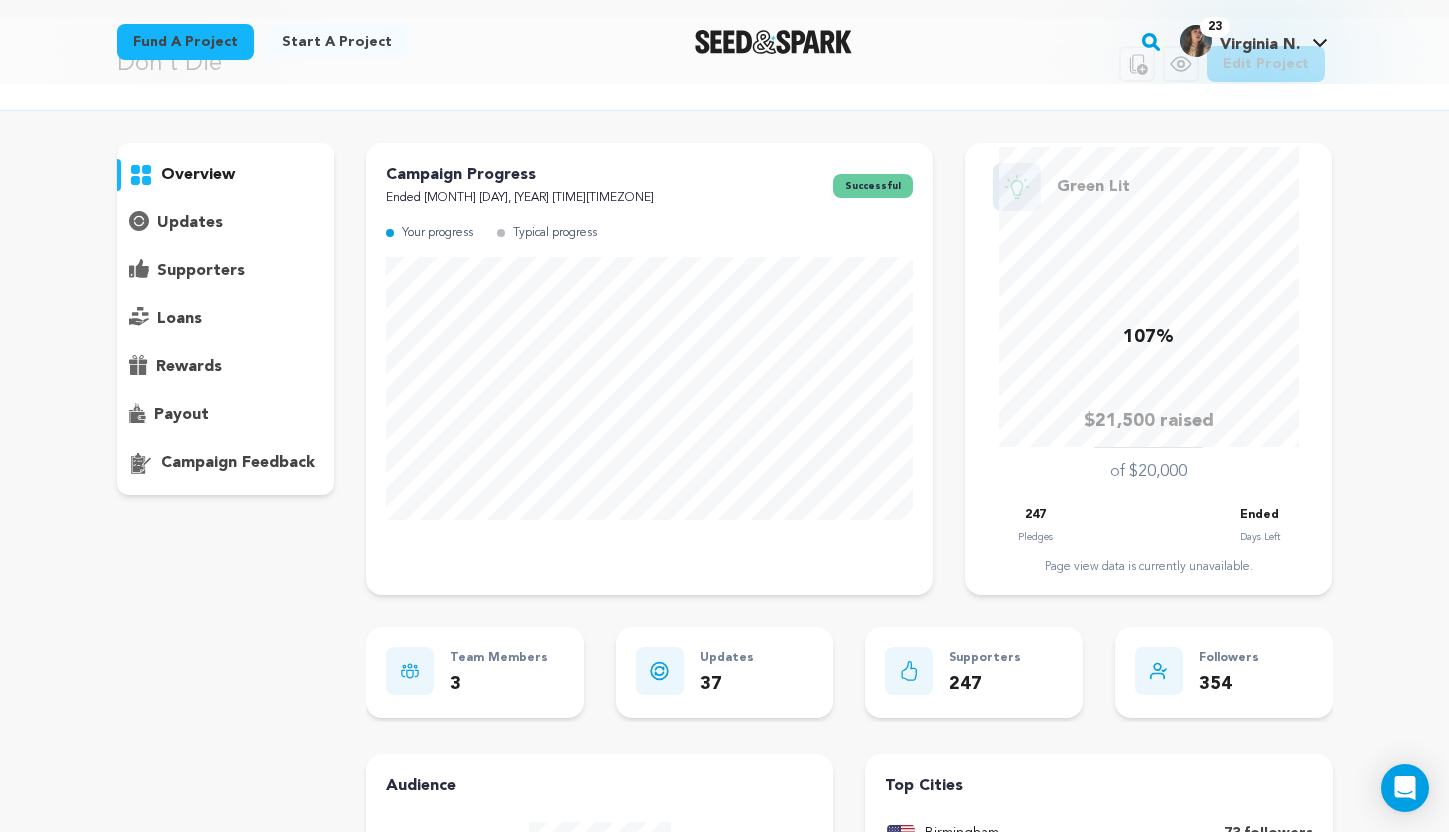 scroll, scrollTop: 123, scrollLeft: 0, axis: vertical 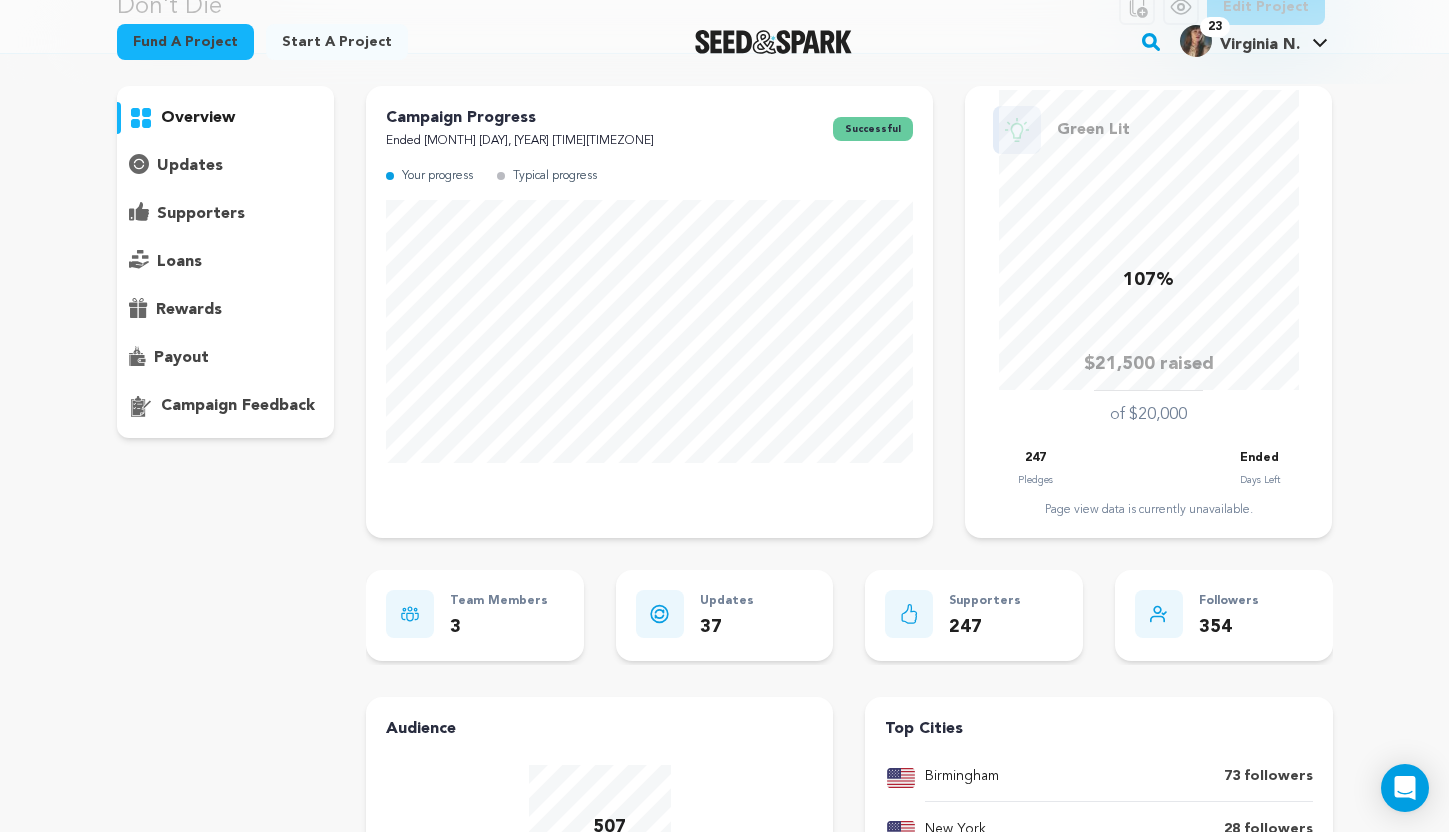 click on "overview" at bounding box center (226, 262) 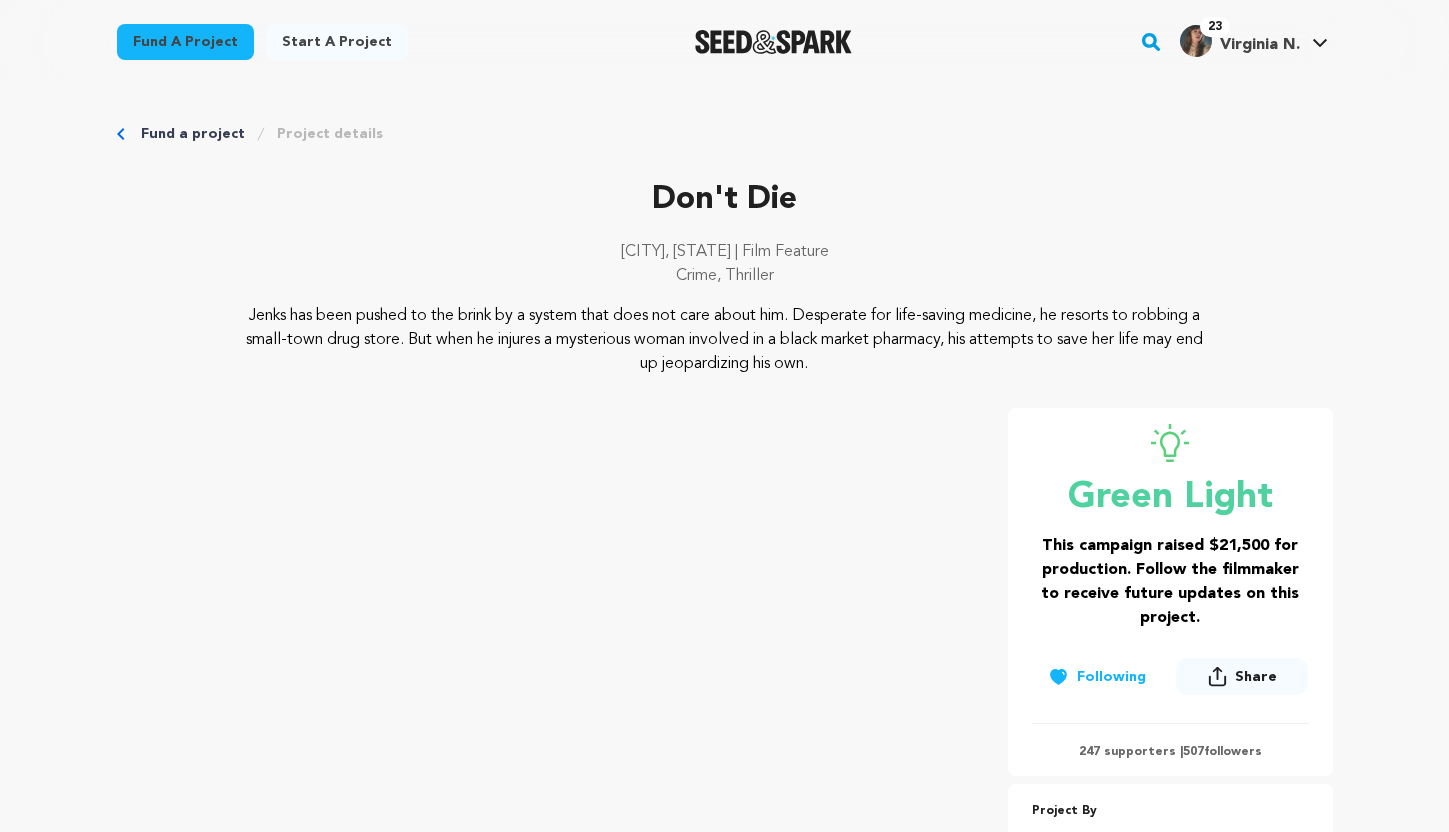 scroll, scrollTop: 868, scrollLeft: 0, axis: vertical 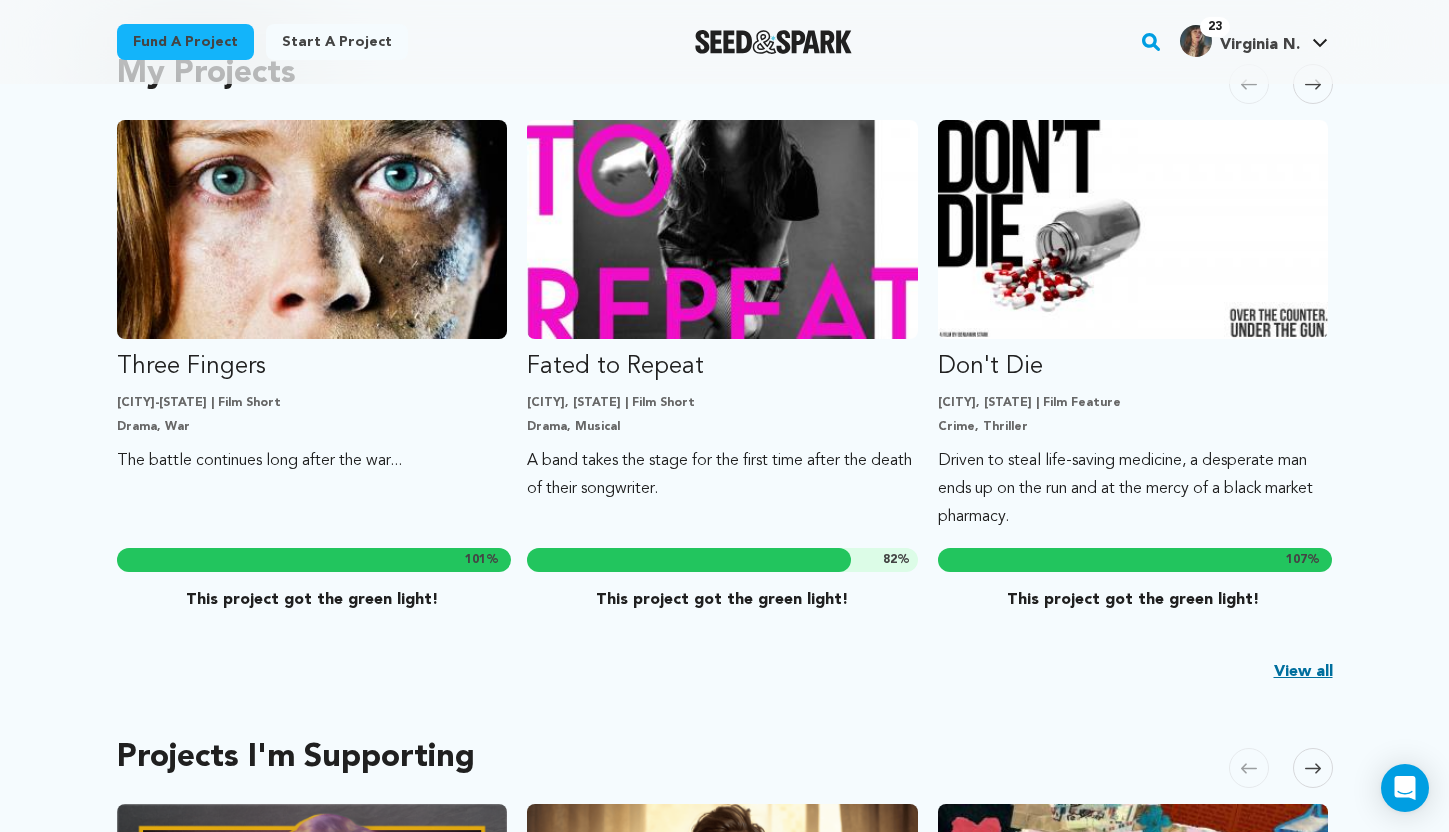 click on "View all" at bounding box center (1303, 672) 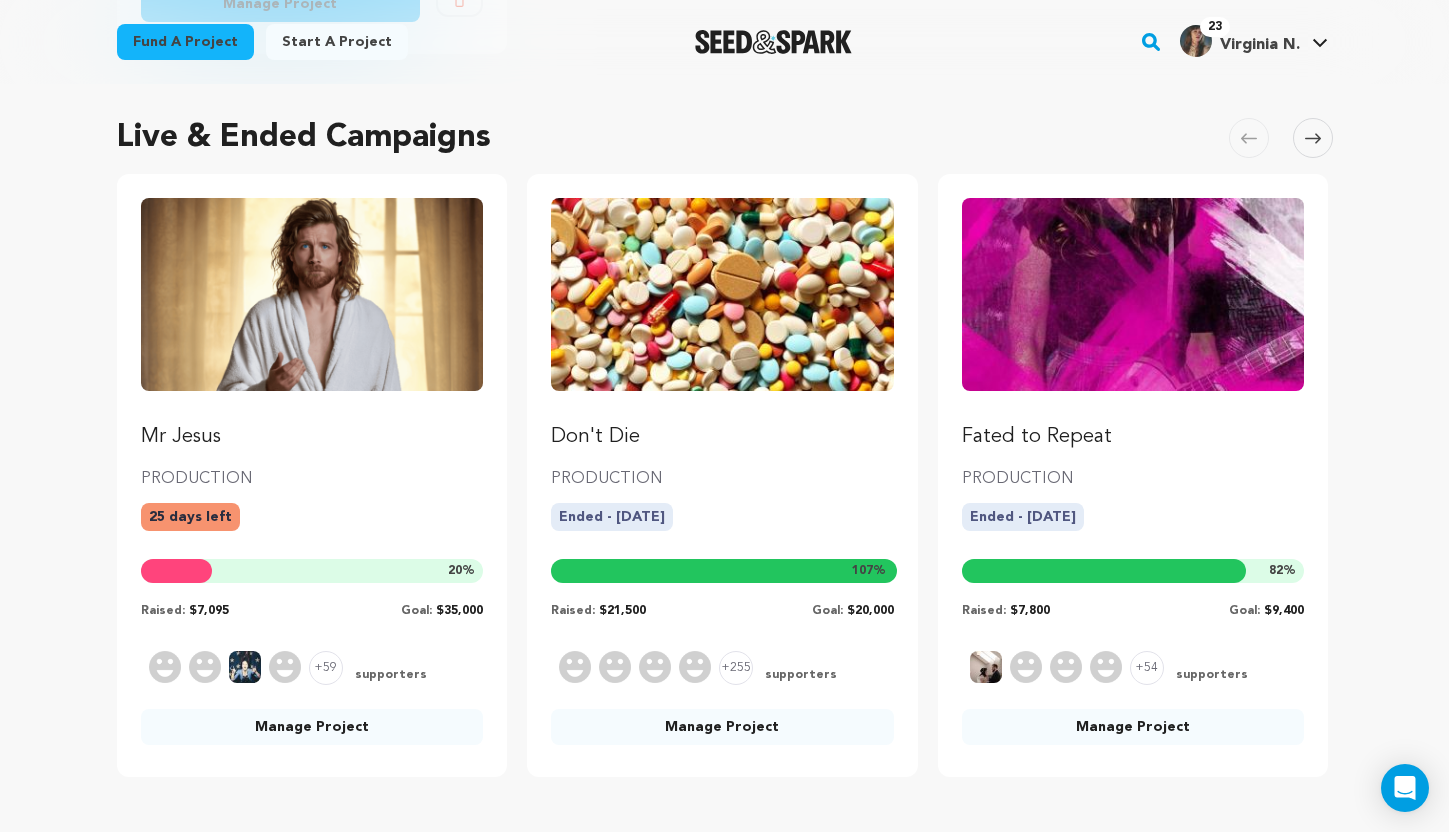 scroll, scrollTop: 776, scrollLeft: 0, axis: vertical 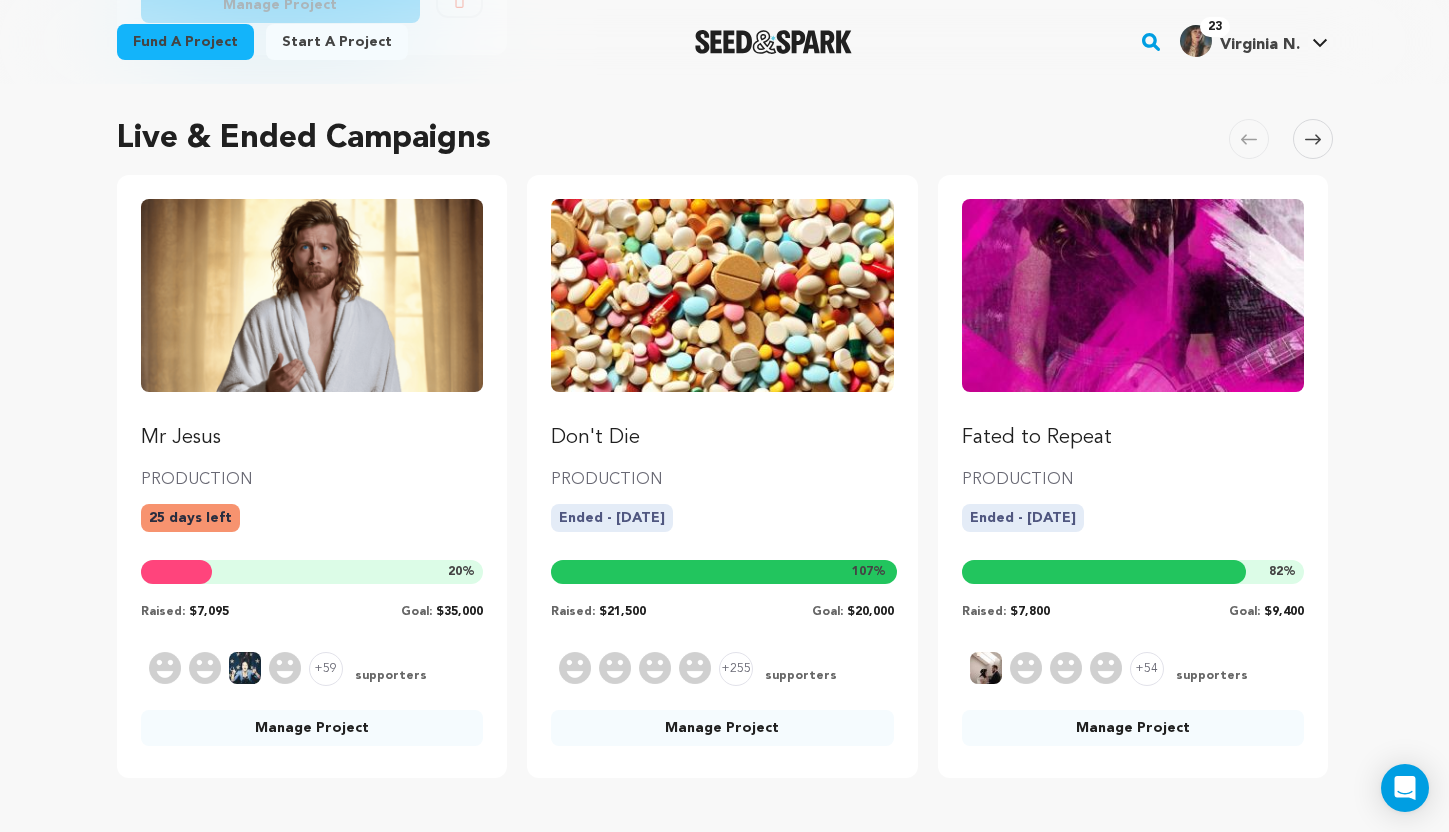 click 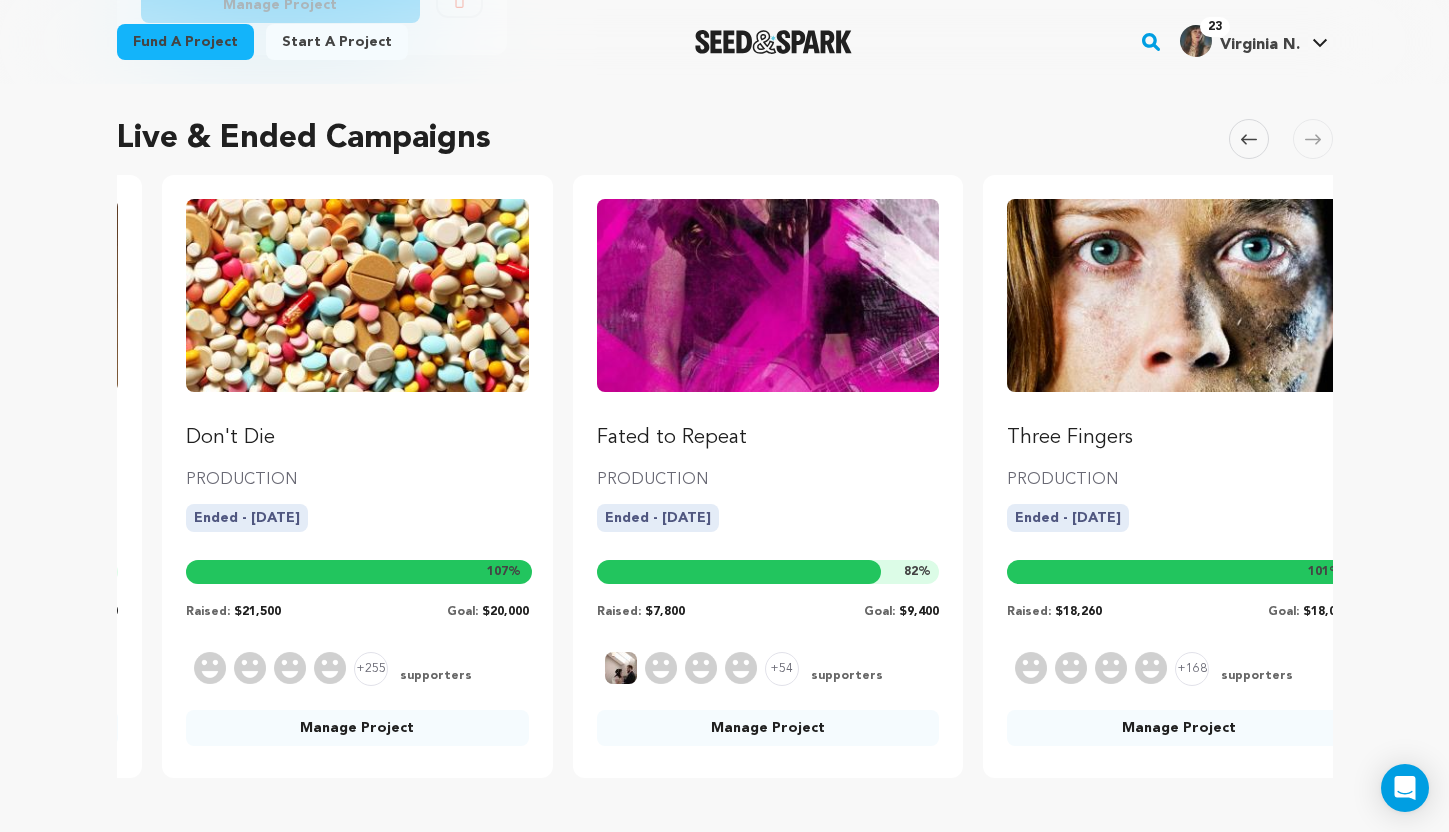 scroll, scrollTop: 0, scrollLeft: 410, axis: horizontal 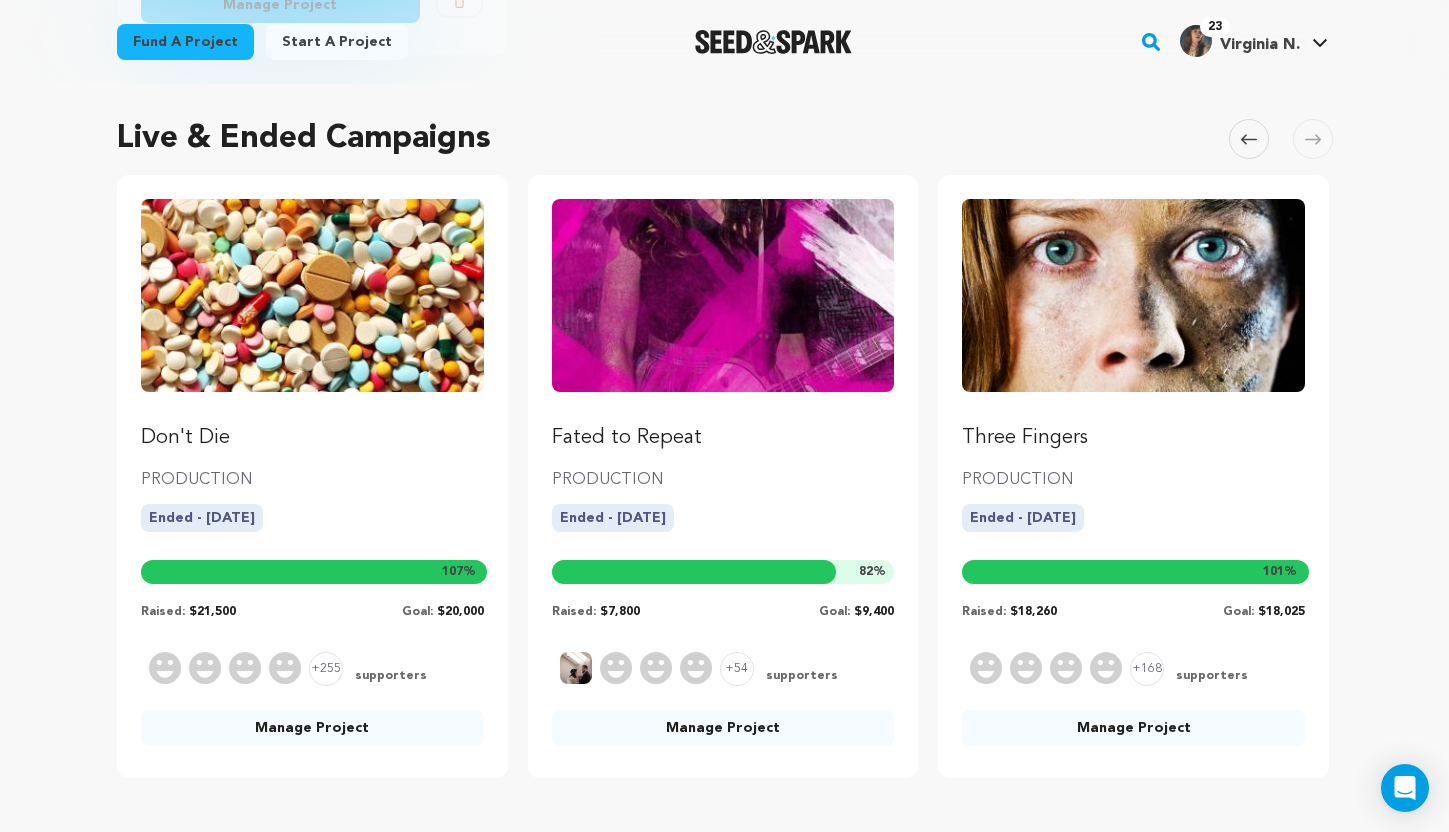 click on "Don't Die" at bounding box center [312, 438] 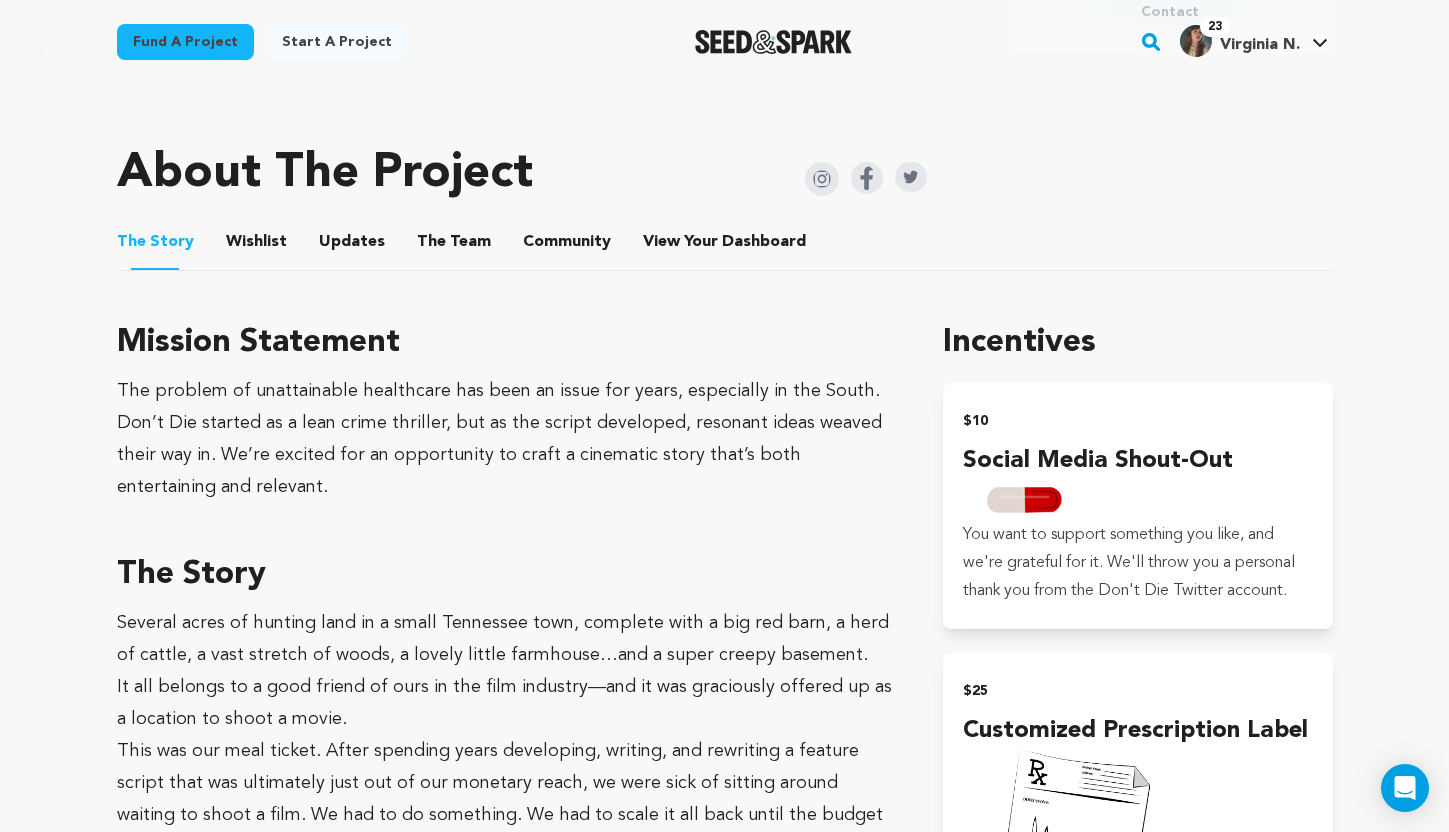 scroll, scrollTop: 893, scrollLeft: 0, axis: vertical 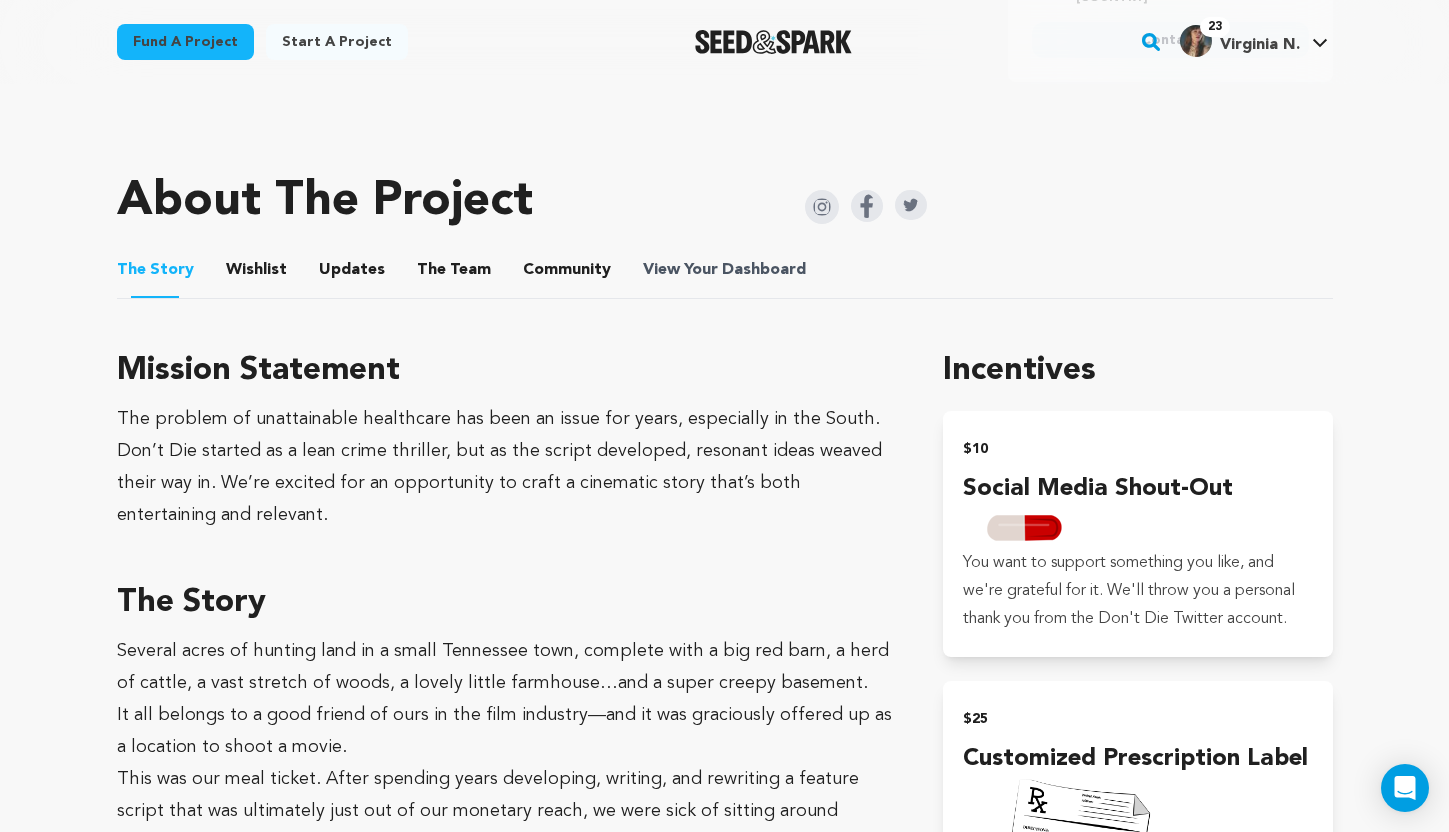 click on "Dashboard" at bounding box center (764, 270) 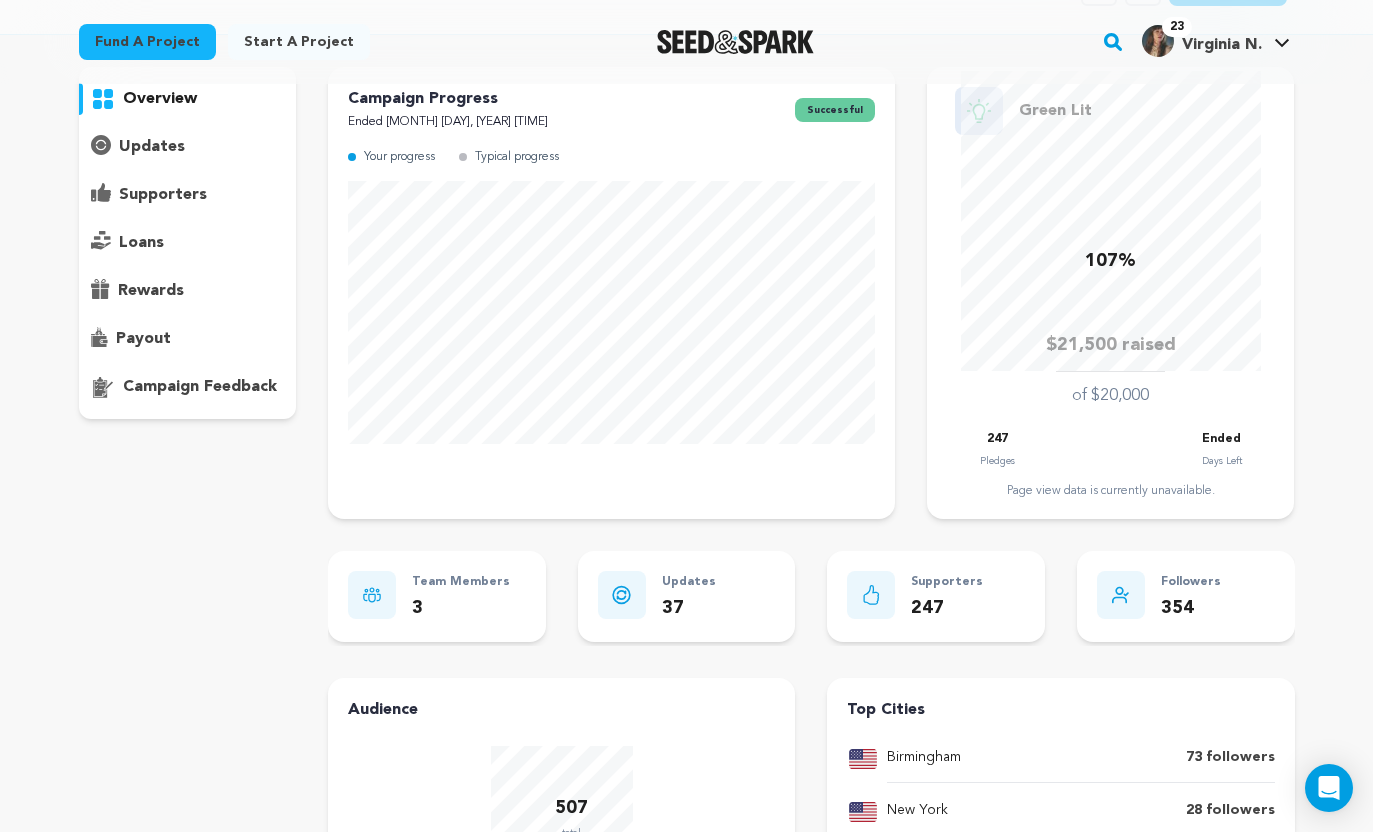 scroll, scrollTop: 159, scrollLeft: 0, axis: vertical 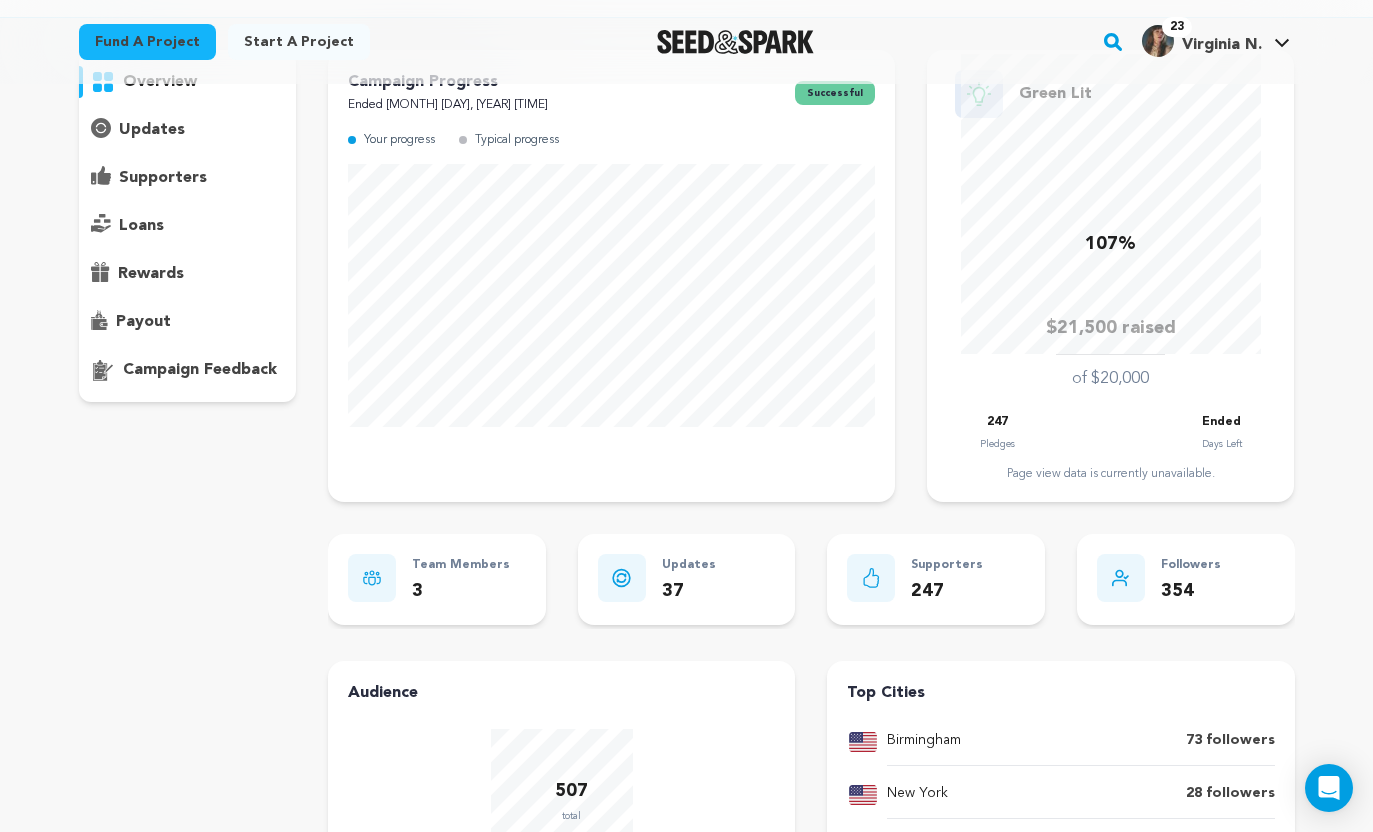 click on "supporters" at bounding box center [163, 178] 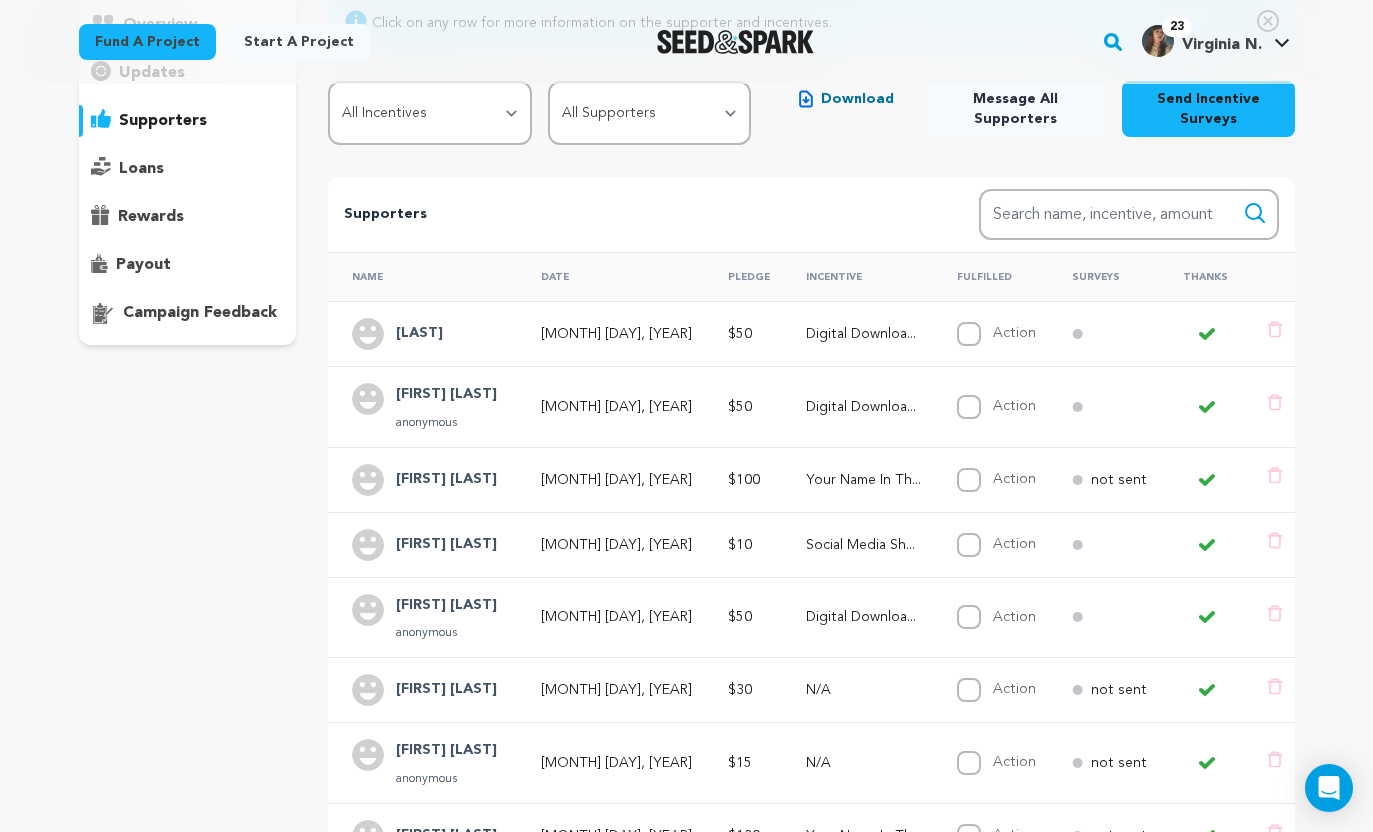 scroll, scrollTop: 111, scrollLeft: 0, axis: vertical 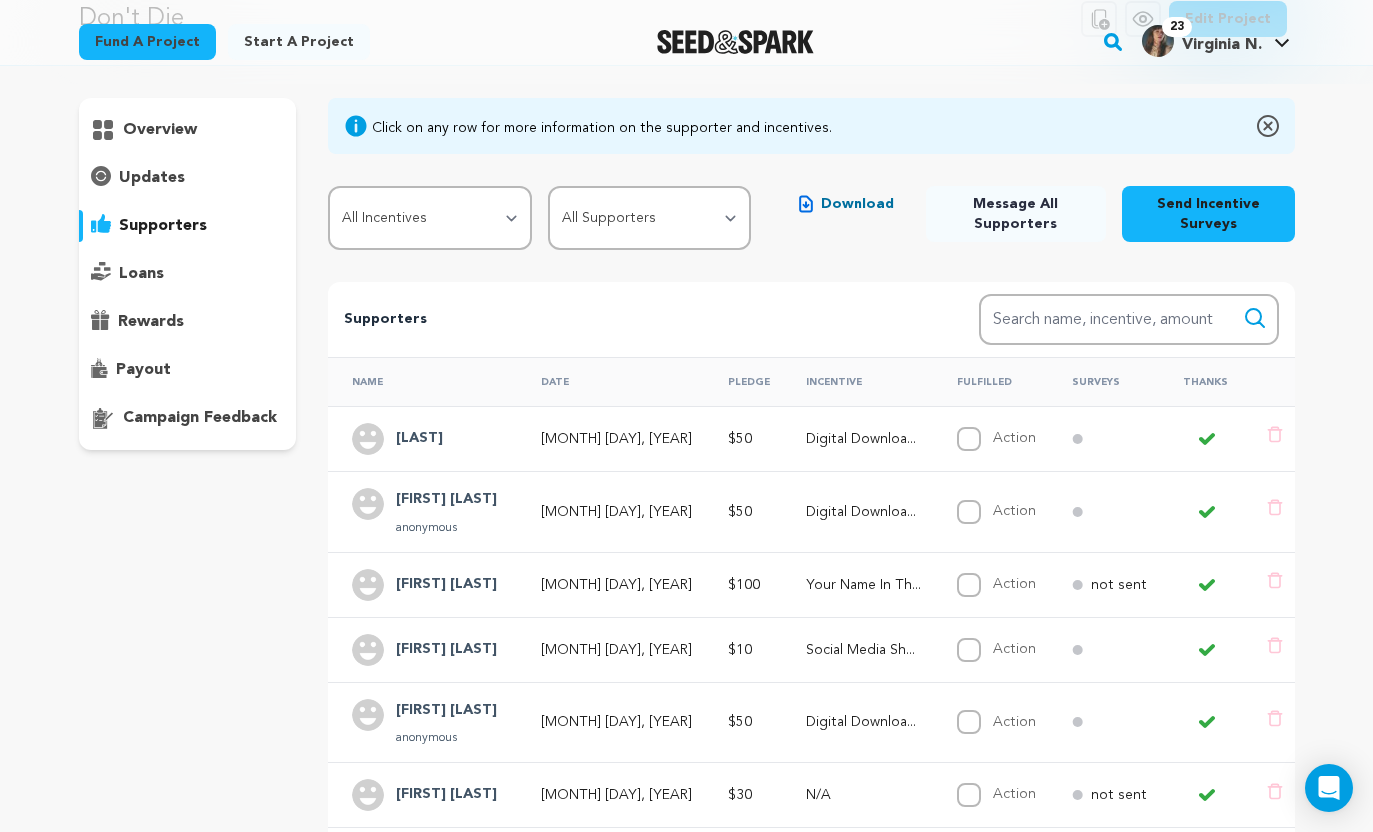 click on "Download" at bounding box center (857, 204) 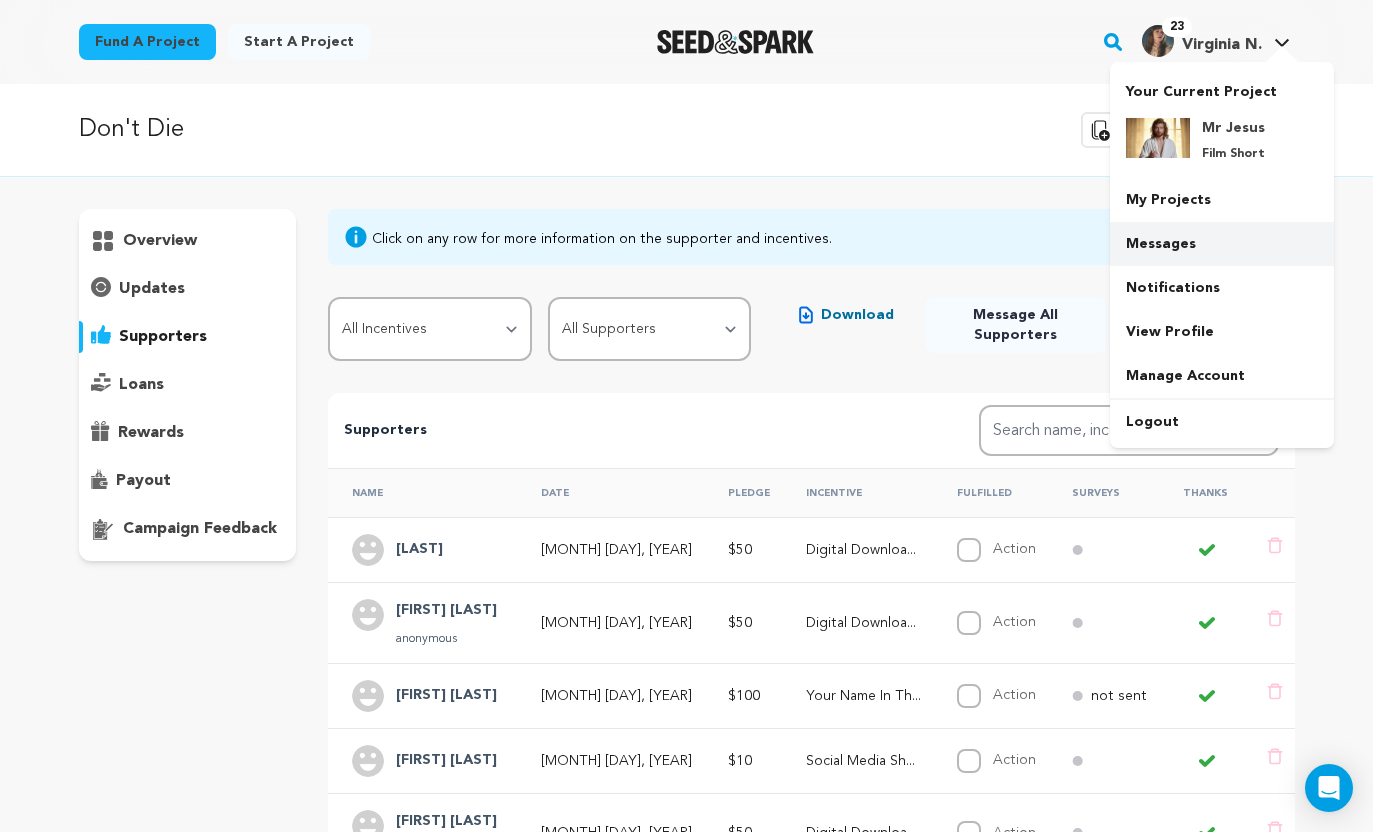 click on "Messages" at bounding box center [1222, 244] 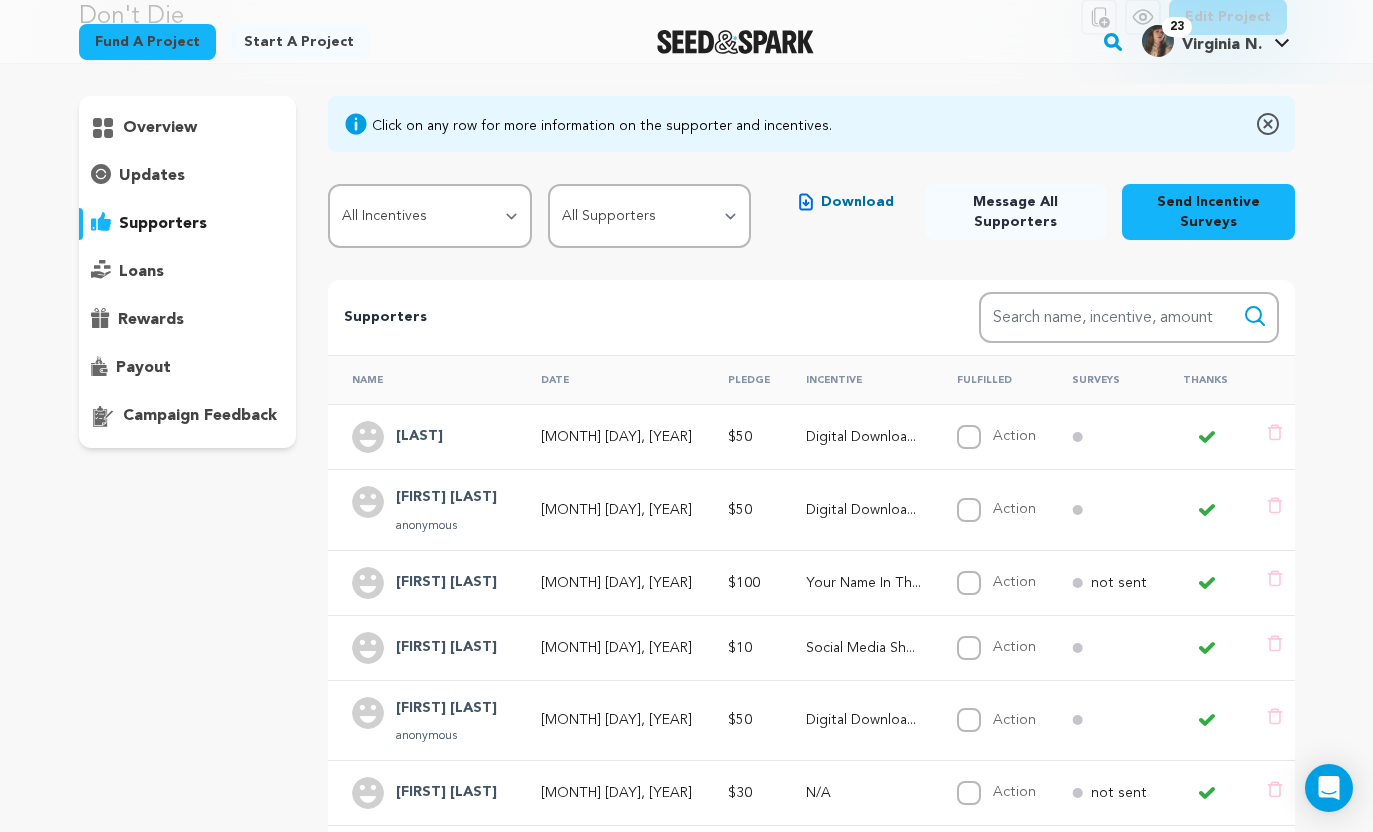 scroll, scrollTop: 132, scrollLeft: 0, axis: vertical 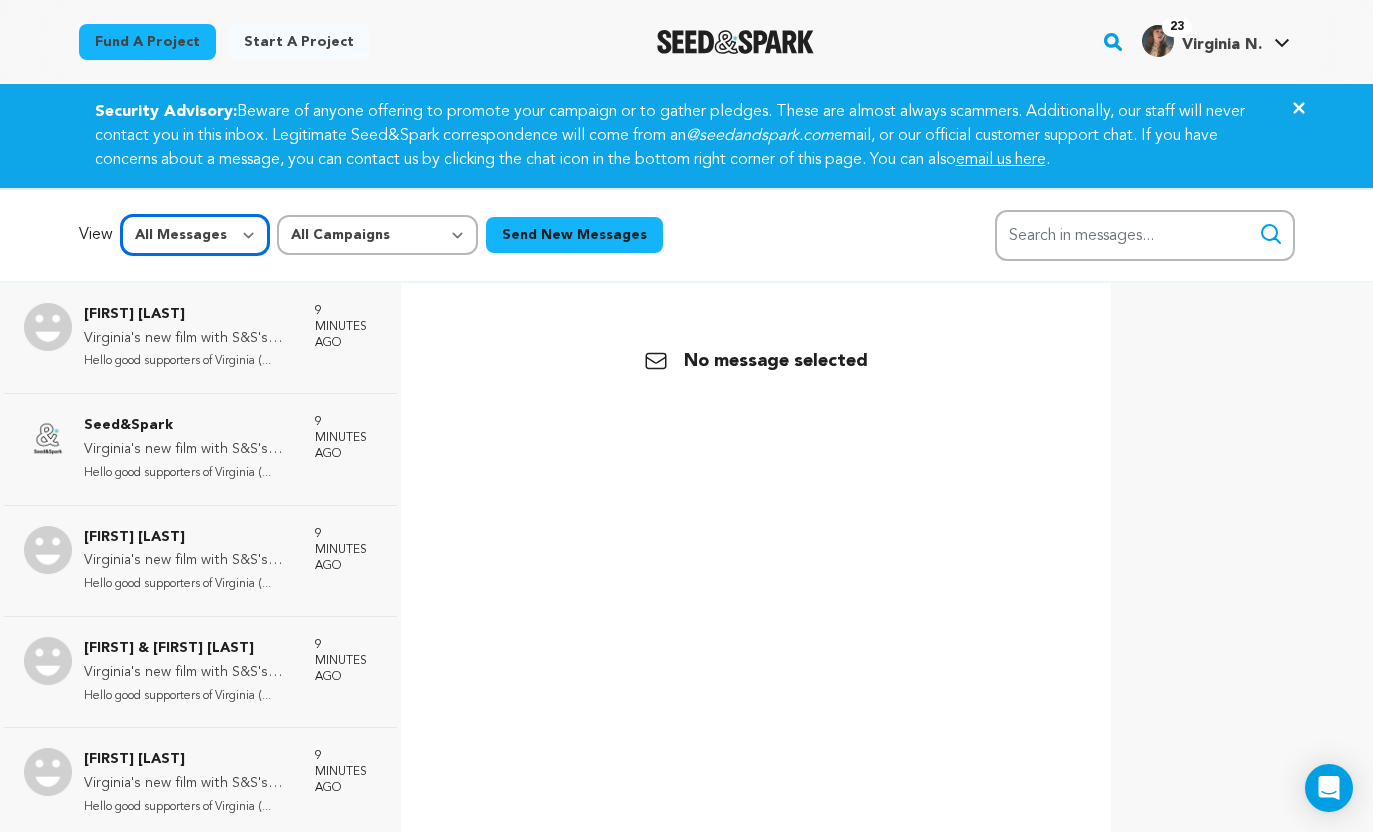 click on "All Messages
Starred
Unread" at bounding box center [195, 235] 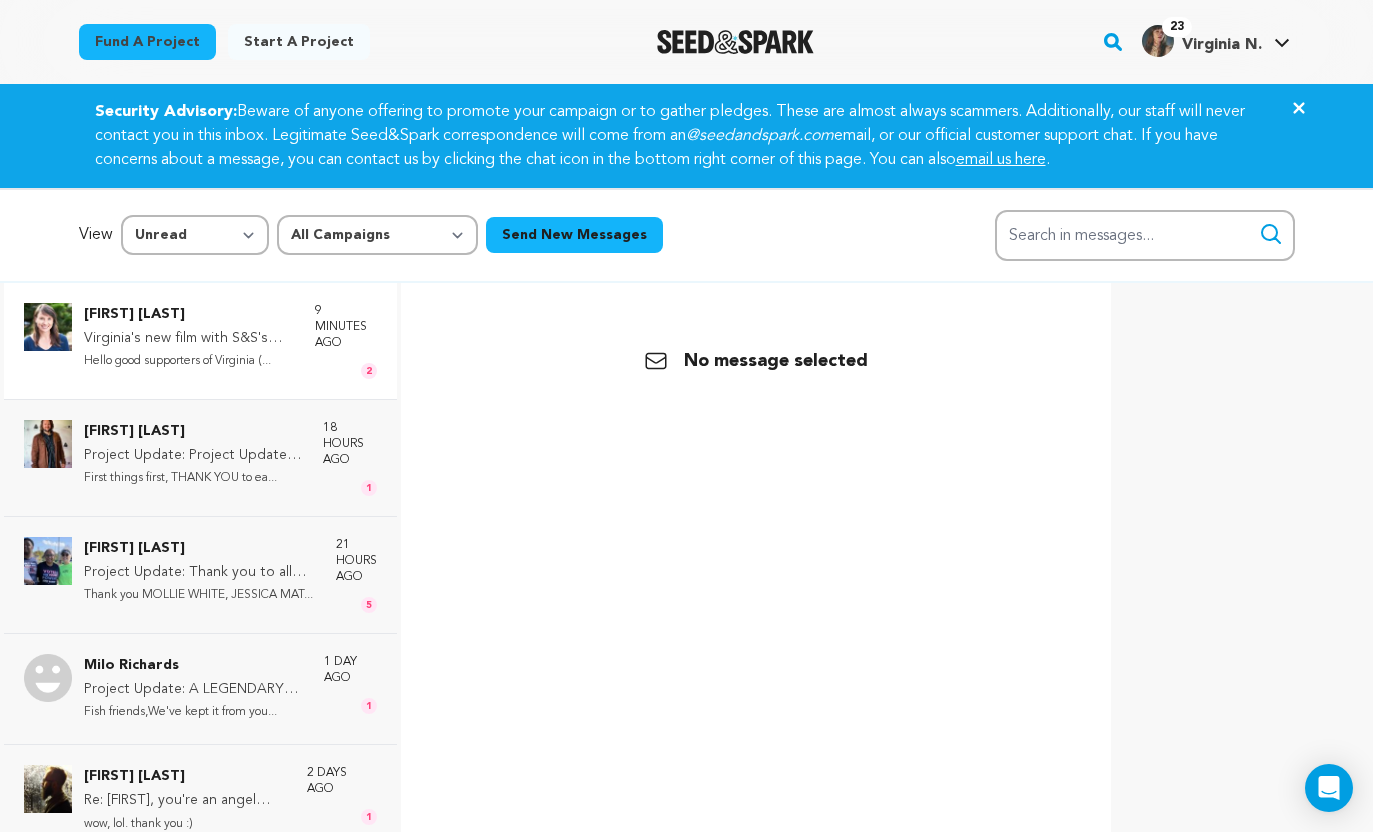 click on "Virginia's new film with S&S's very own Emily Best" at bounding box center (189, 339) 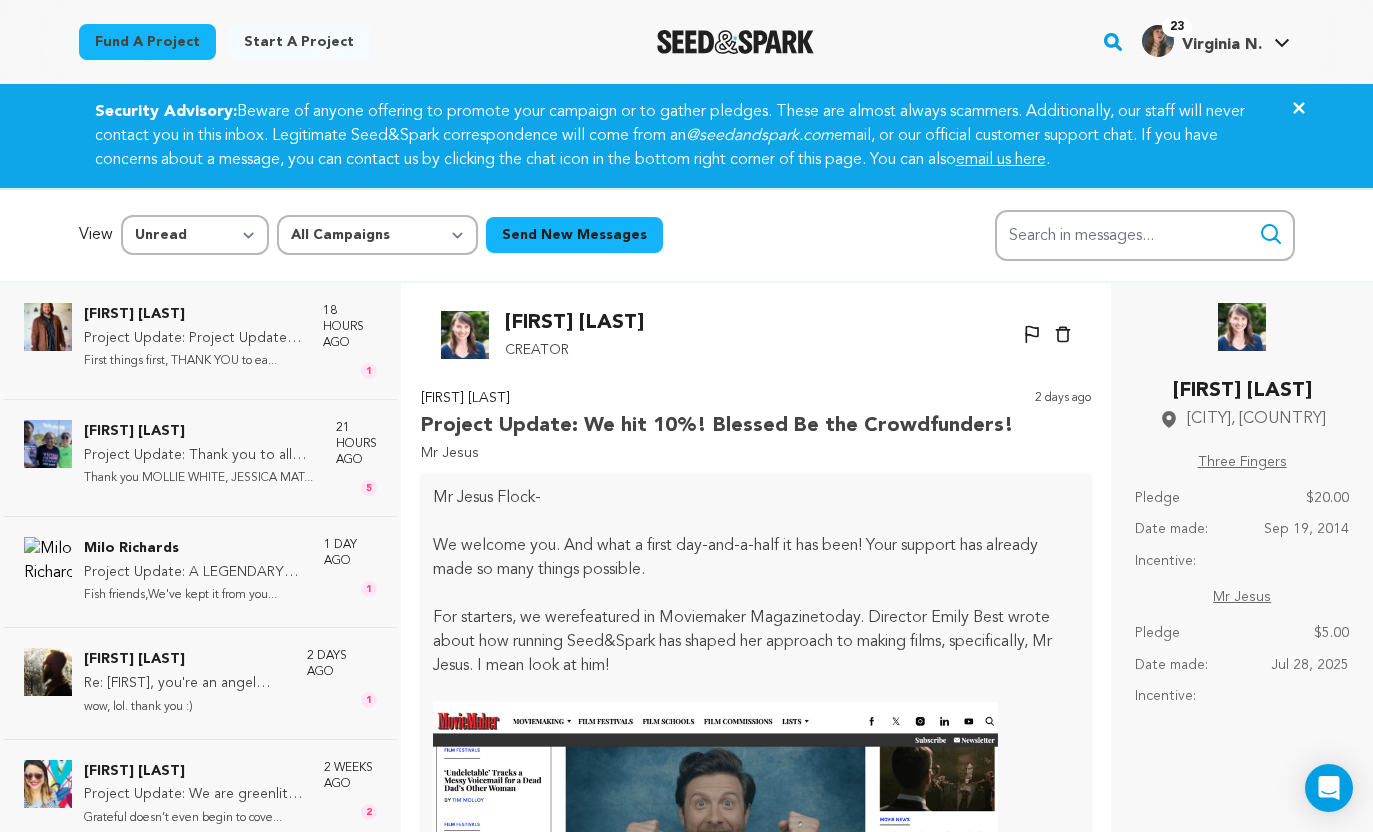 scroll, scrollTop: 103, scrollLeft: 0, axis: vertical 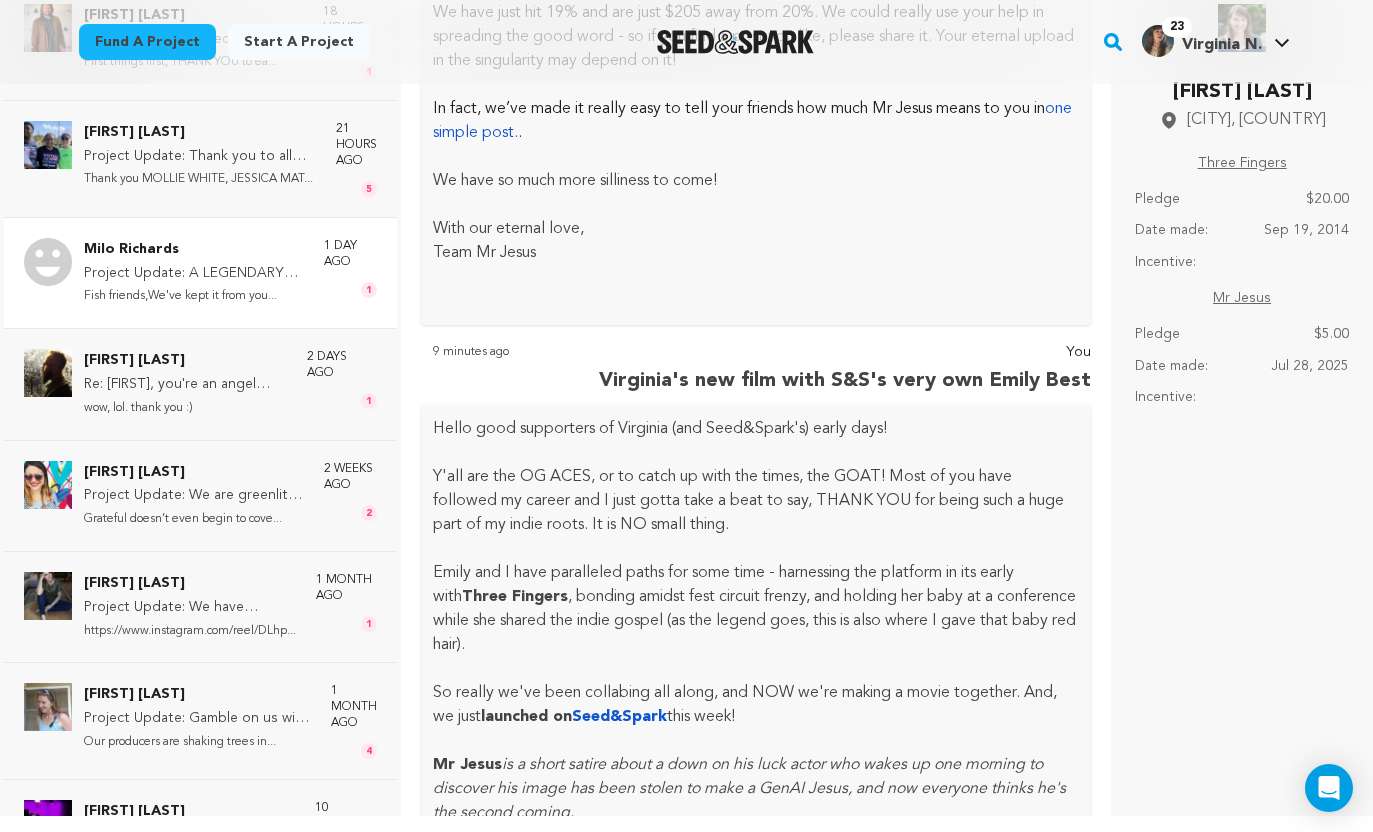 click on "Project Update:
A LEGENDARY Update..." at bounding box center (194, 274) 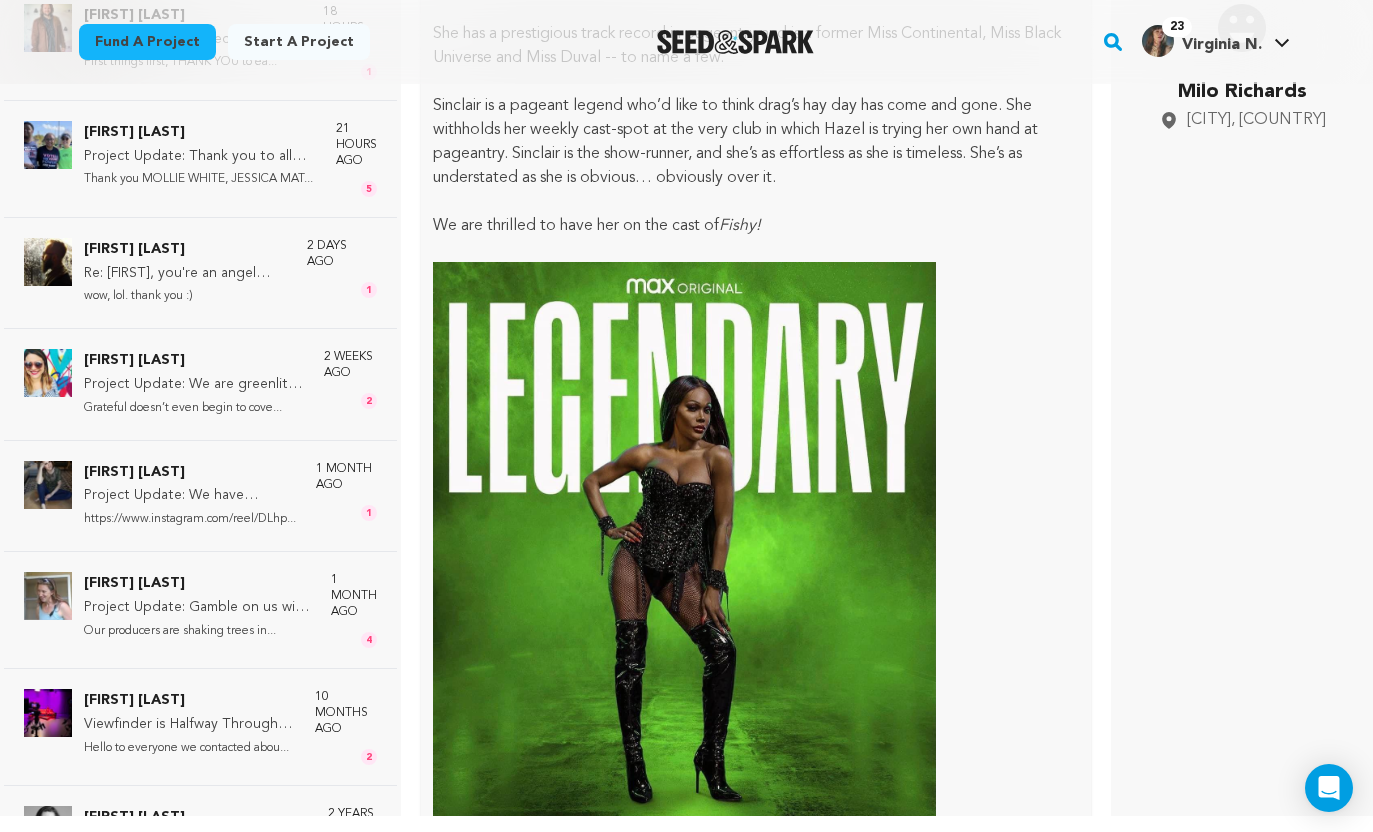 scroll, scrollTop: 850, scrollLeft: 0, axis: vertical 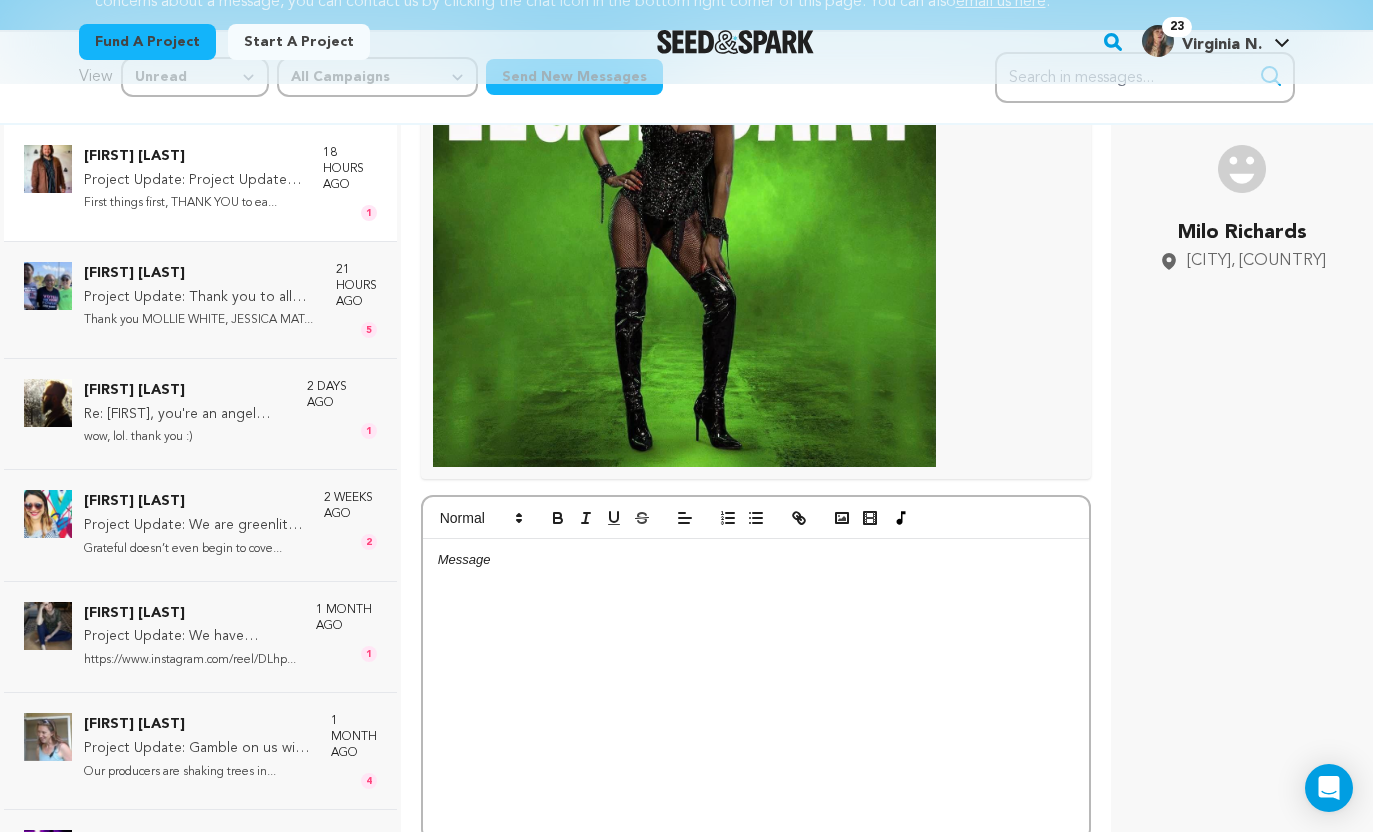 click on "[FIRST] [LAST]
Project Update:
Project Update: THANK YOU and news
First things first, THANK YOU to ea..." at bounding box center [193, 183] 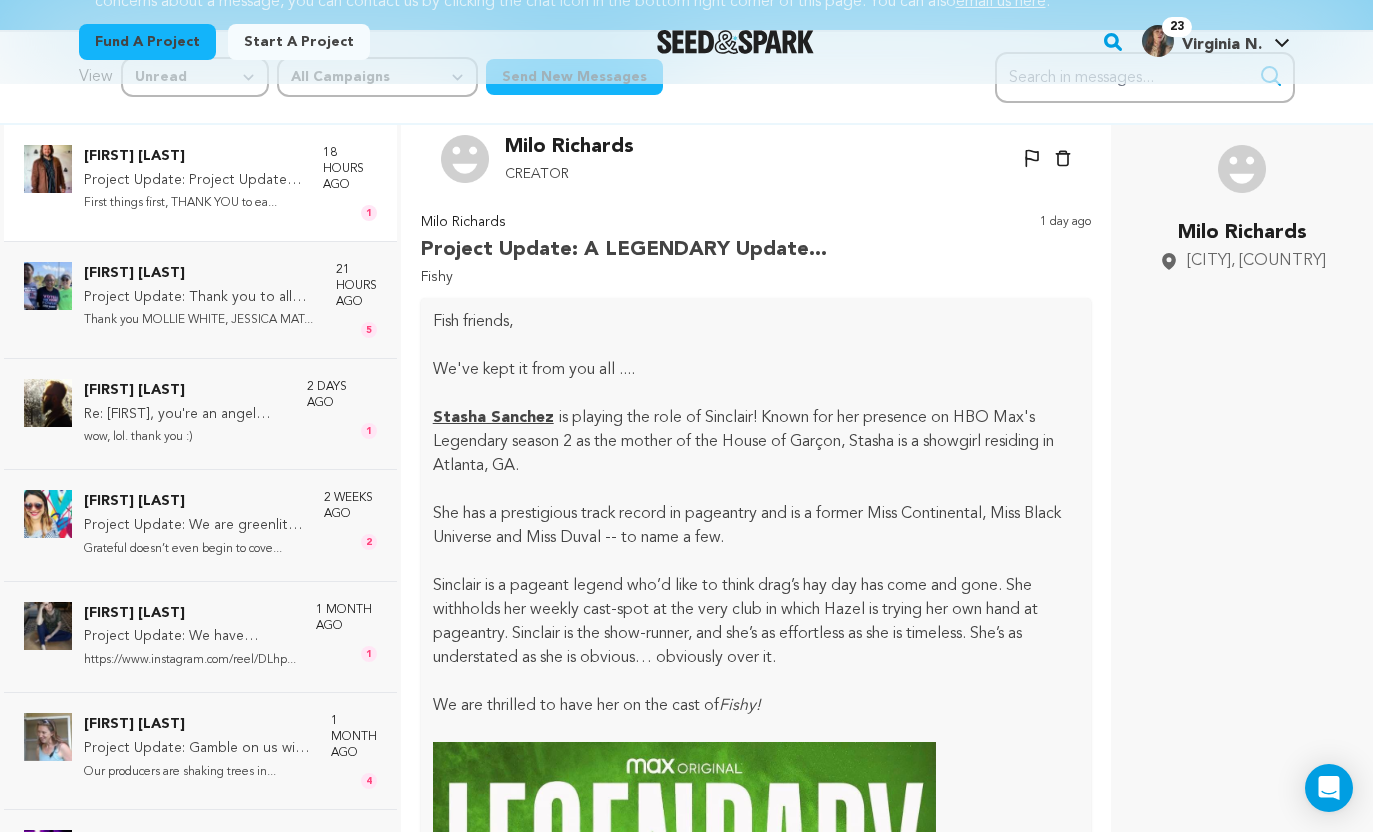 scroll, scrollTop: 1682, scrollLeft: 0, axis: vertical 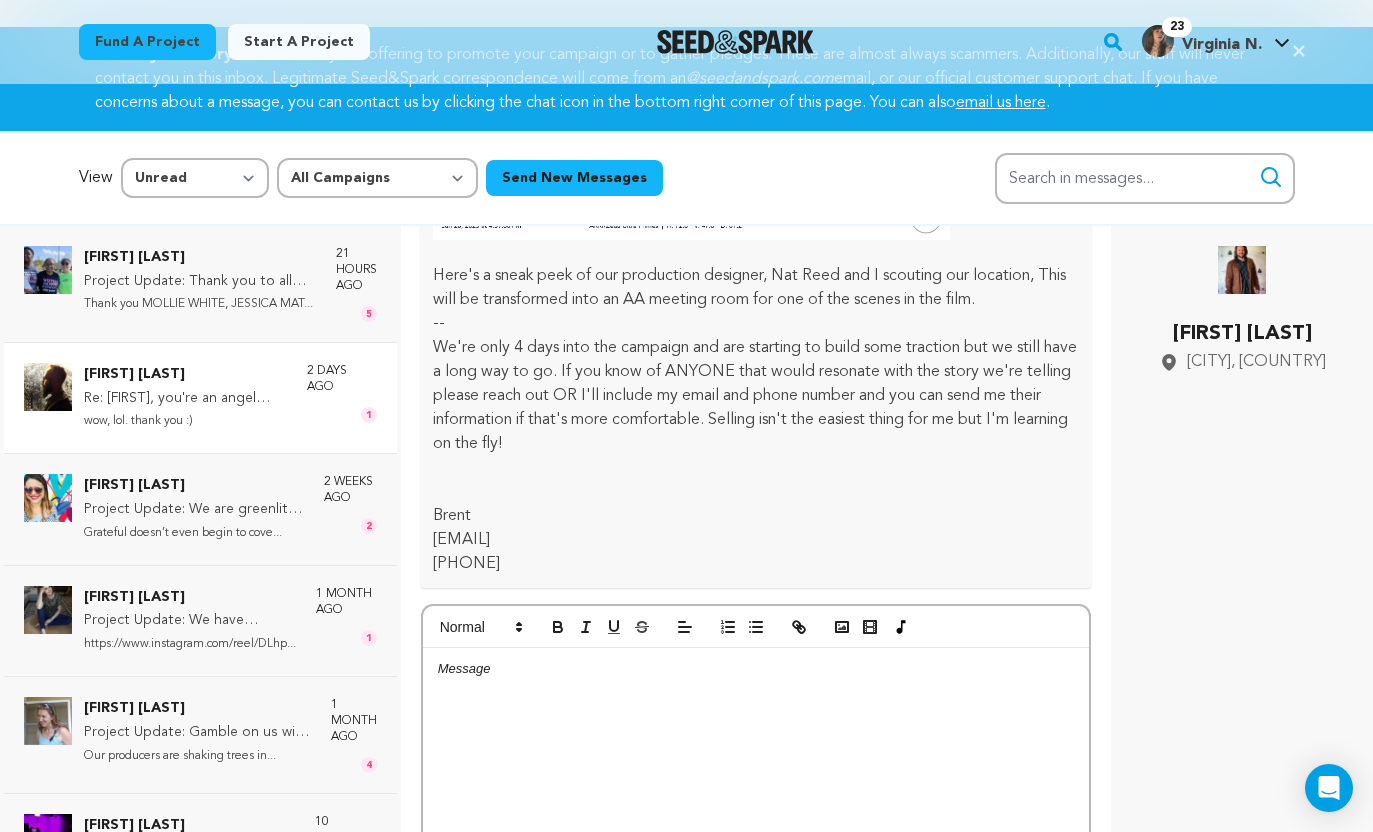 click on "Re: [FIRST], you're an angel bird!" at bounding box center (185, 399) 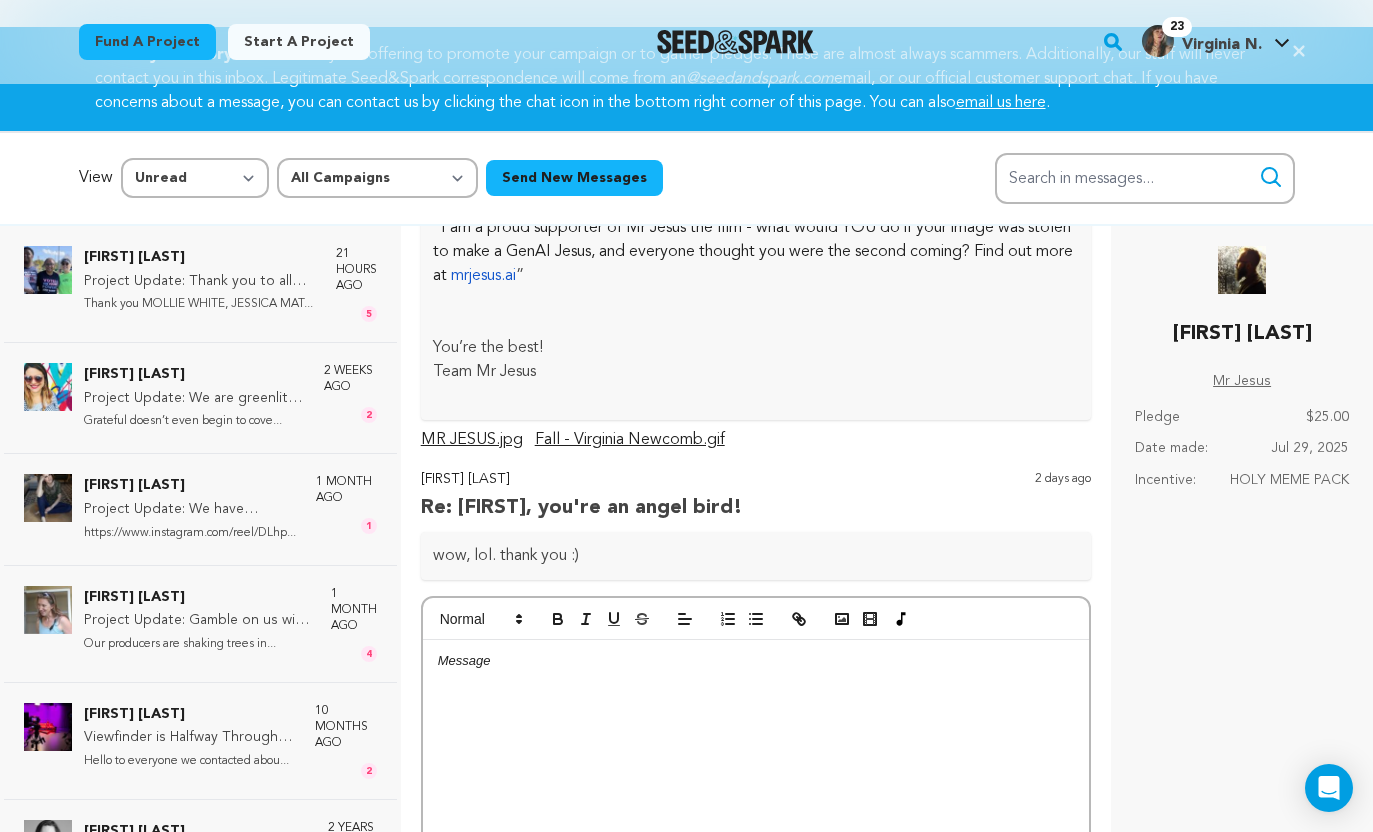 scroll, scrollTop: 1084, scrollLeft: 0, axis: vertical 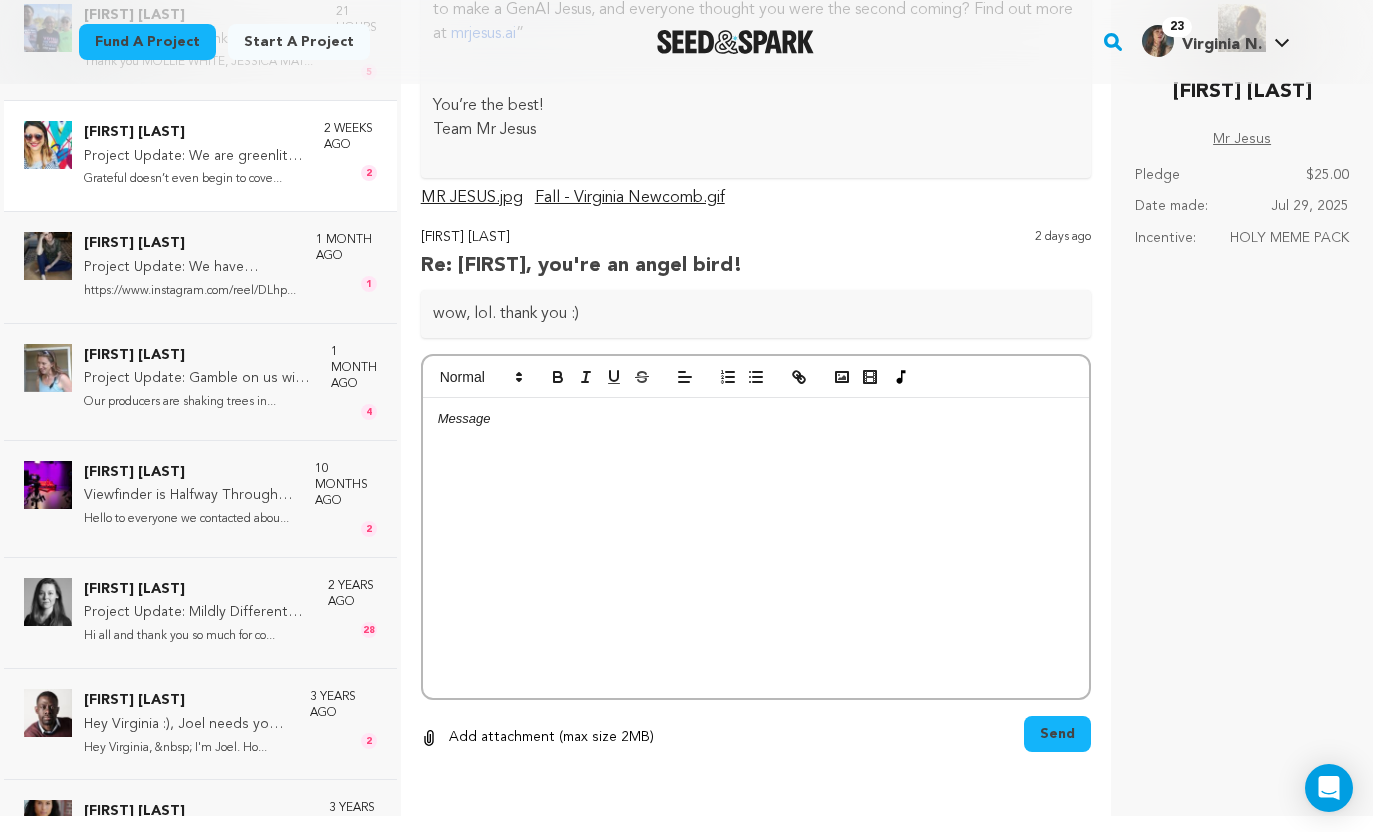 click on "Project Update:
We are greenlit and 100% funded!" at bounding box center (194, 157) 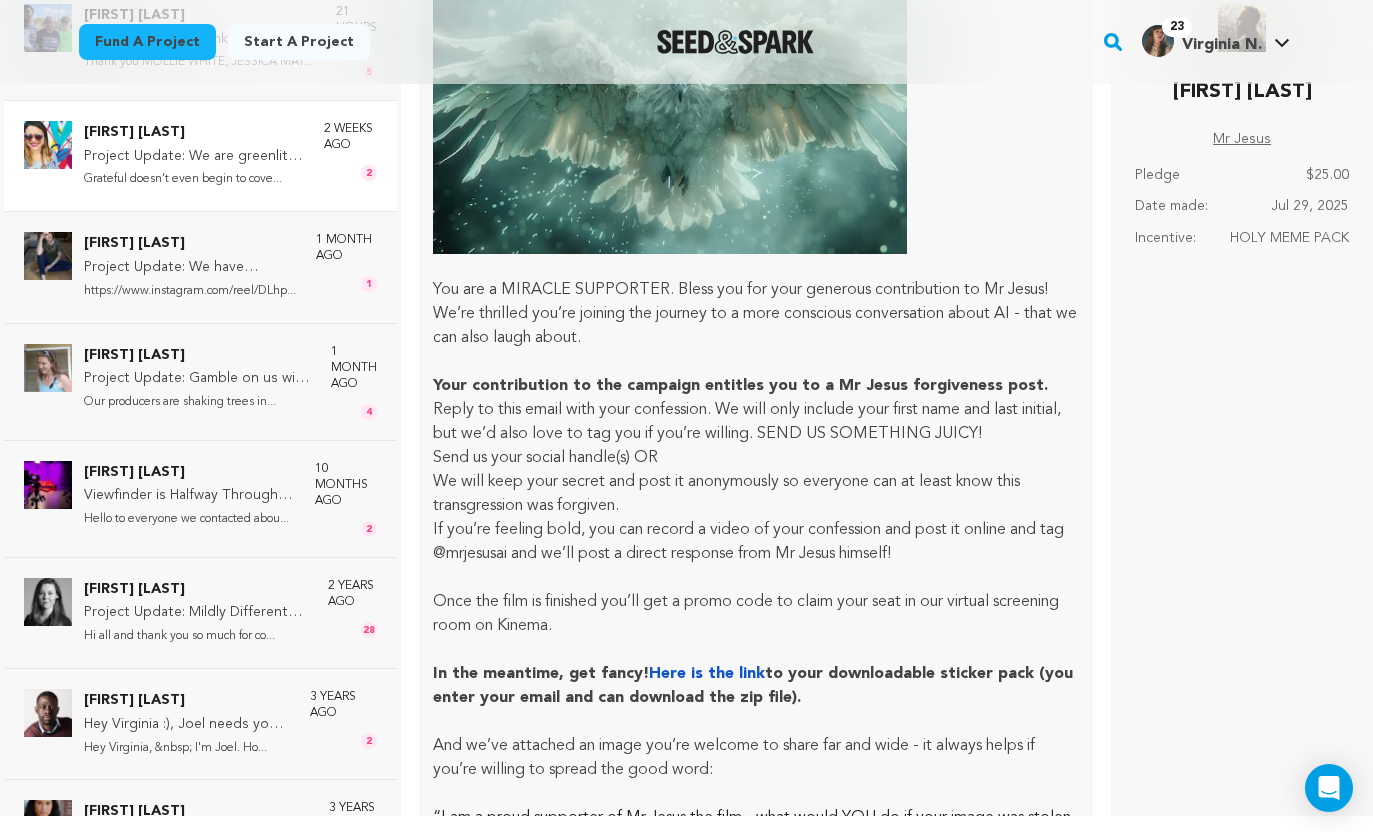 scroll 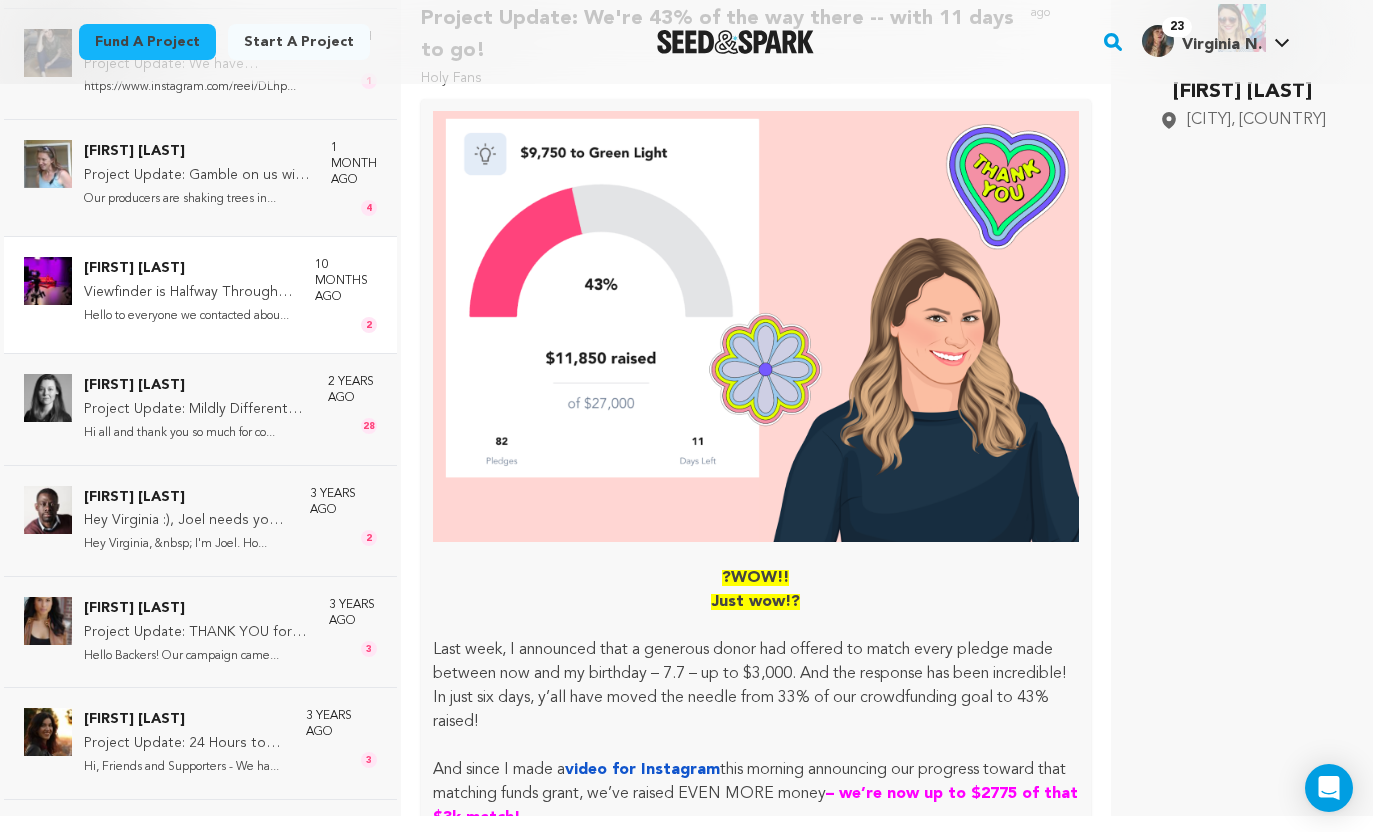 click on "Viewfinder is Halfway Through Crowdfund Campaign" at bounding box center (189, 293) 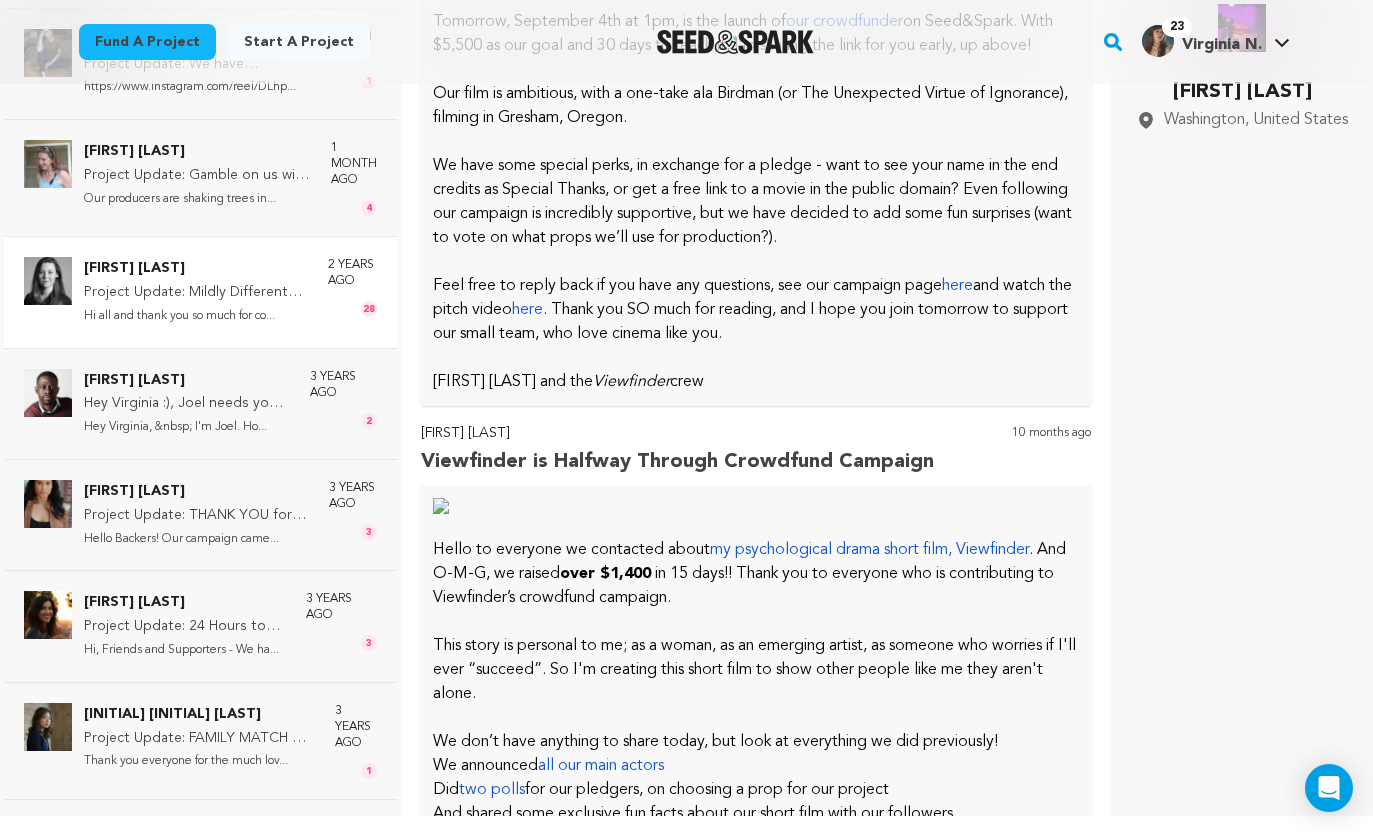 scroll, scrollTop: 965, scrollLeft: 0, axis: vertical 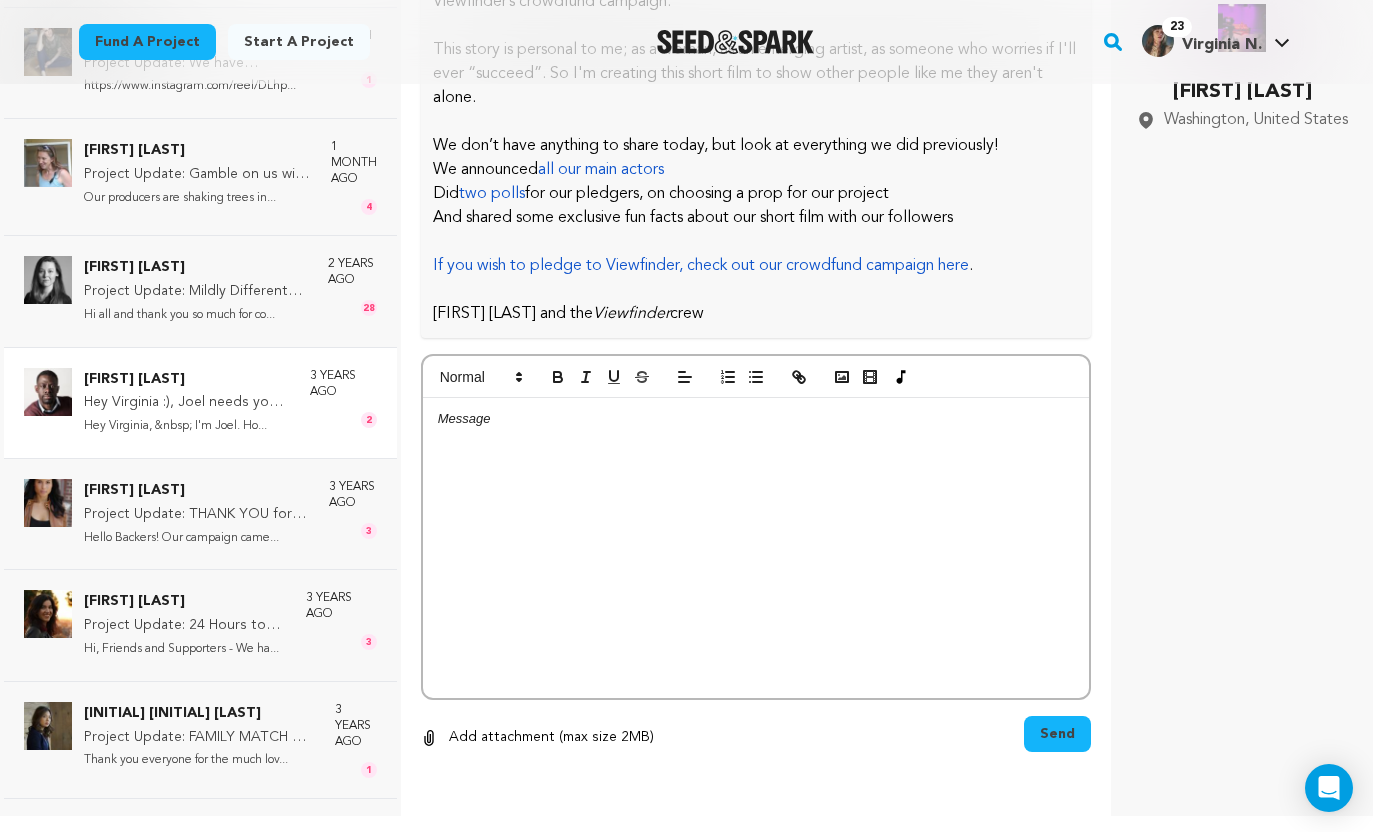 click on "Hey Virginia :), Joel needs your help." at bounding box center (187, 403) 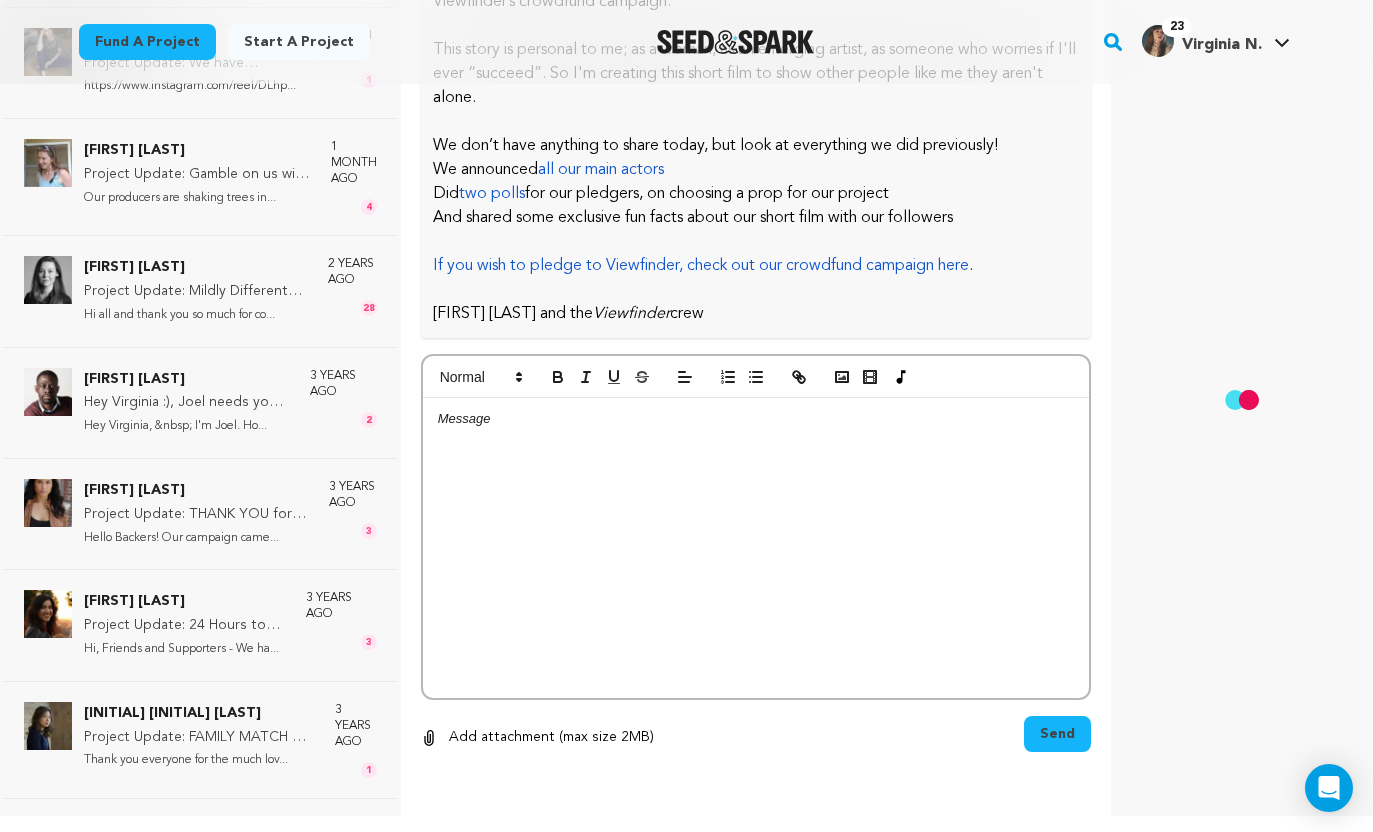 scroll, scrollTop: 685, scrollLeft: 0, axis: vertical 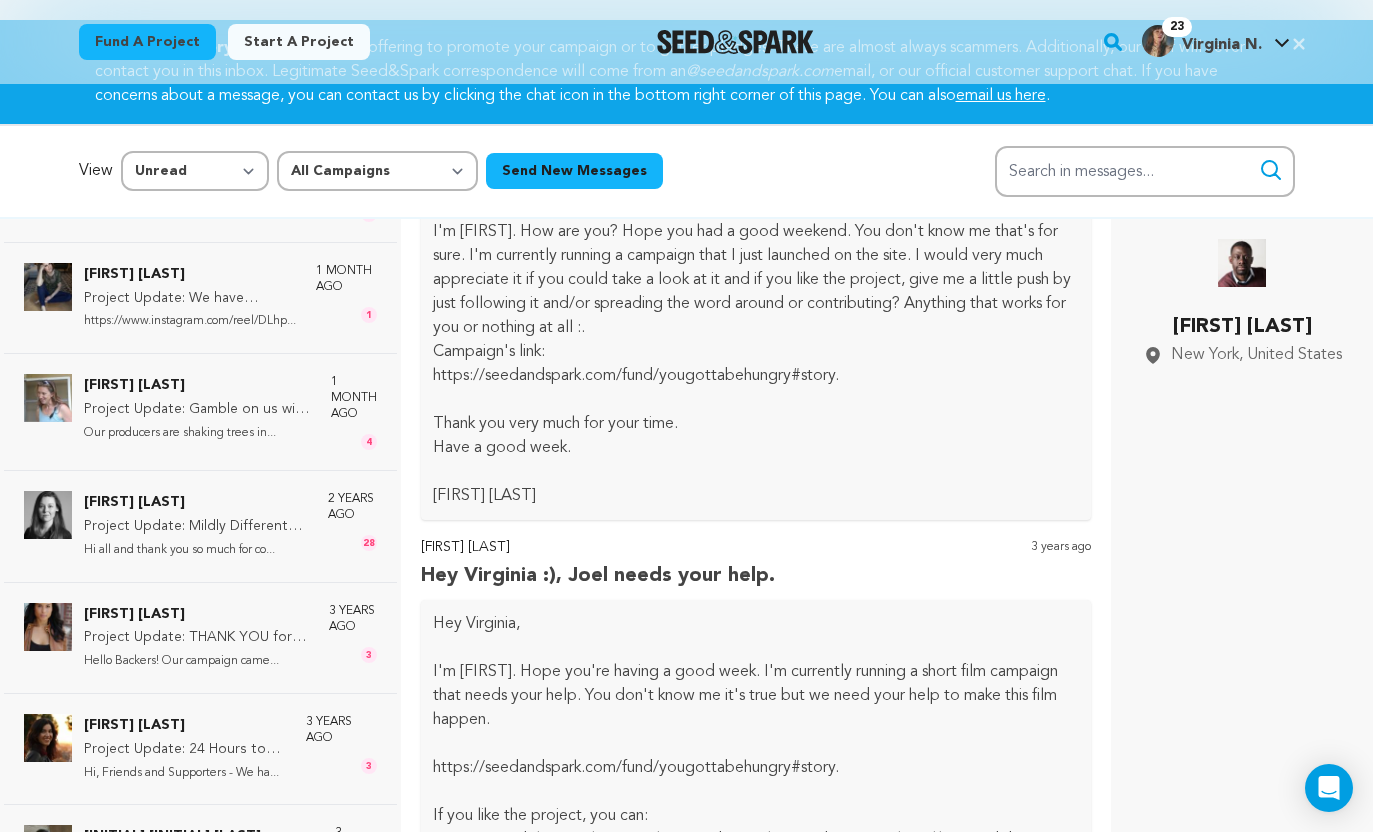 click on "https://seedandspark.com/fund/yougottabehungry#story." at bounding box center (756, 376) 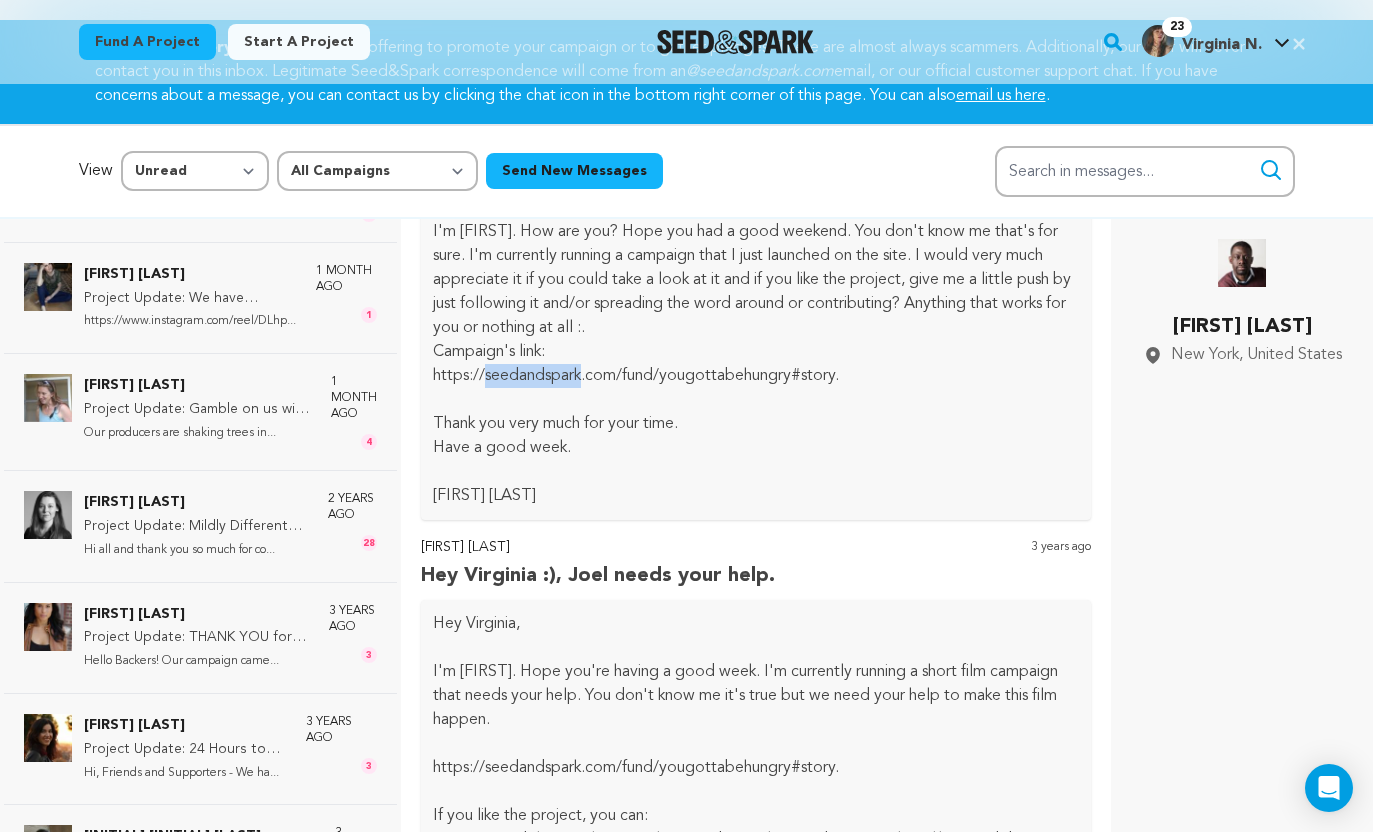 click on "https://seedandspark.com/fund/yougottabehungry#story." at bounding box center [756, 376] 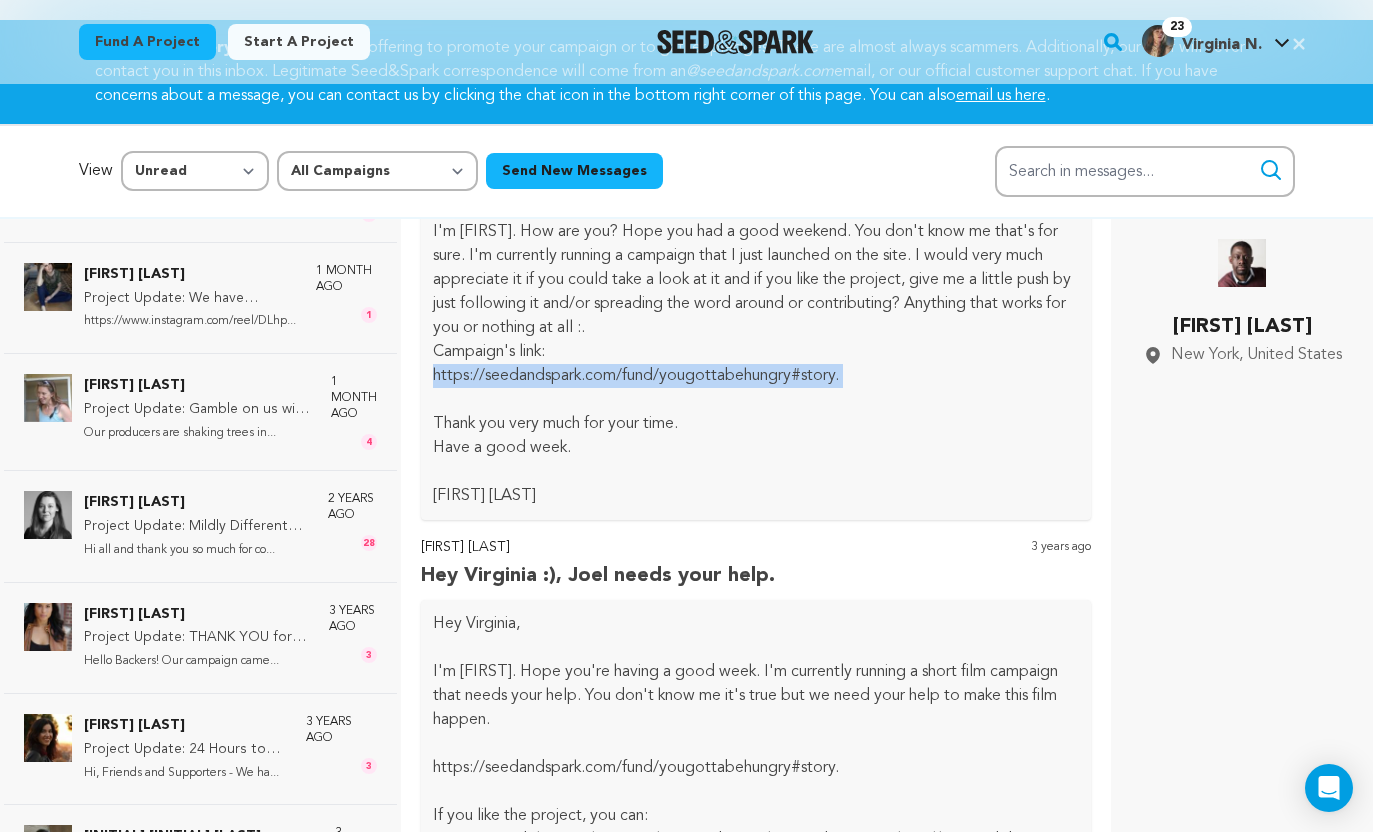 click on "https://seedandspark.com/fund/yougottabehungry#story." at bounding box center (756, 376) 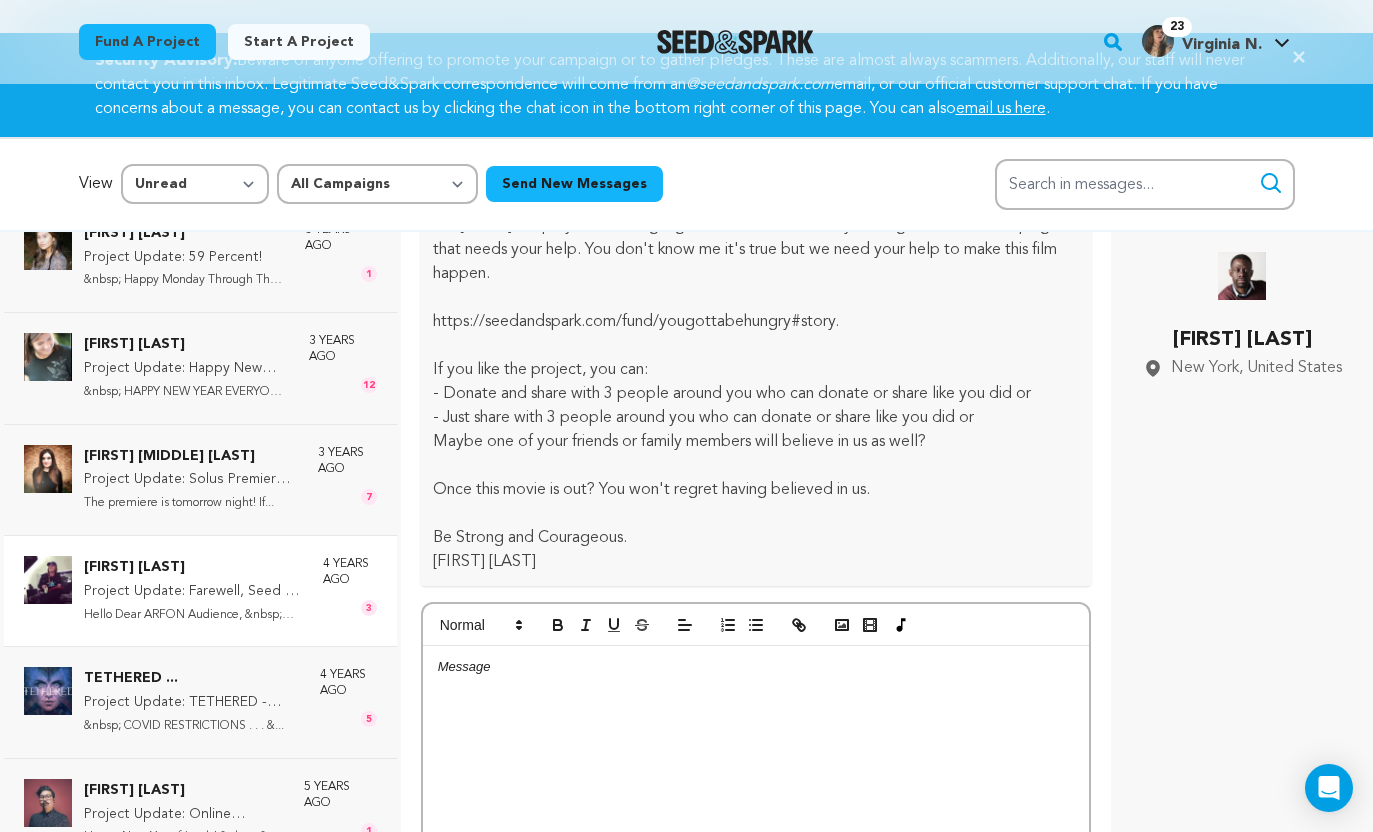 scroll, scrollTop: 982, scrollLeft: 0, axis: vertical 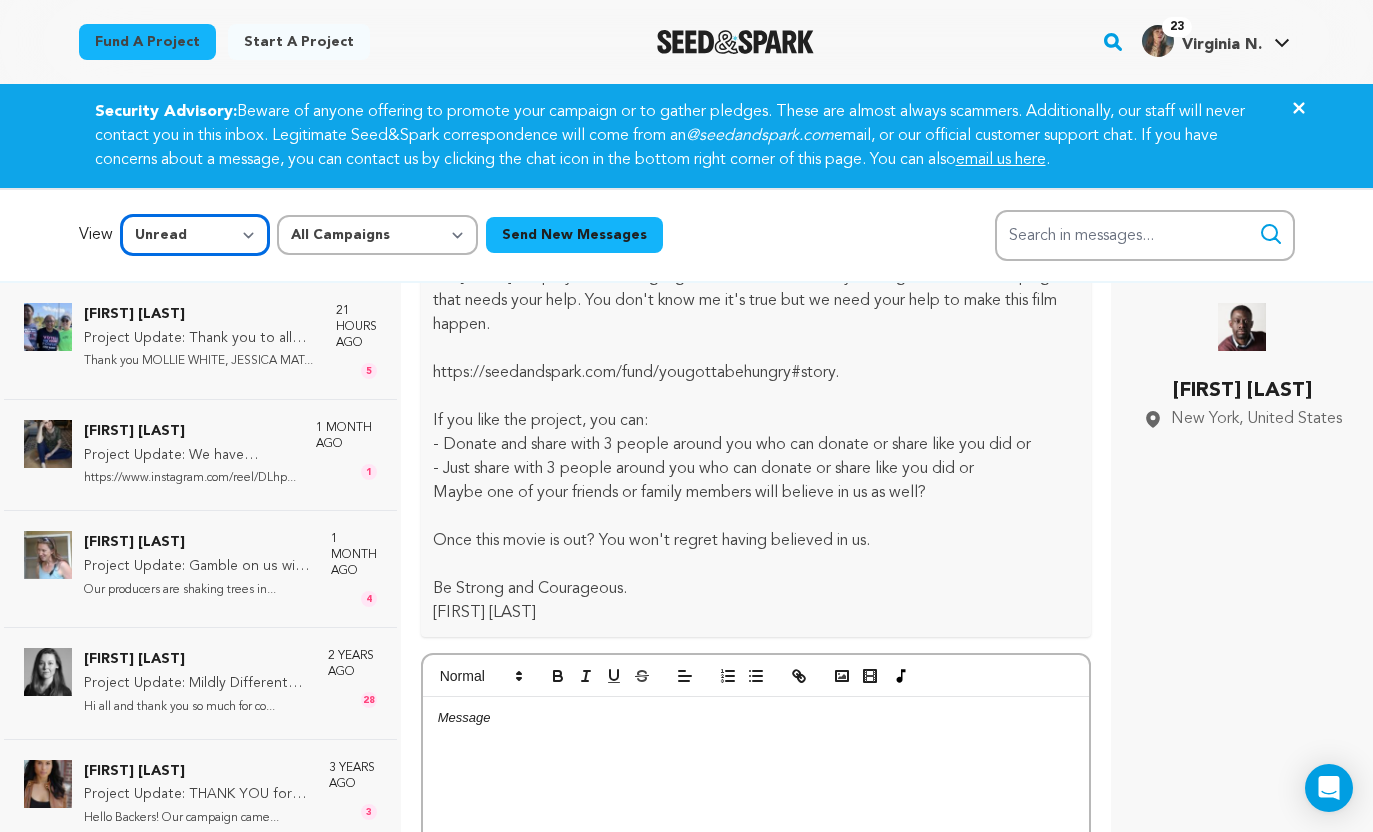 click on "All Messages
Starred
Unread" at bounding box center [195, 235] 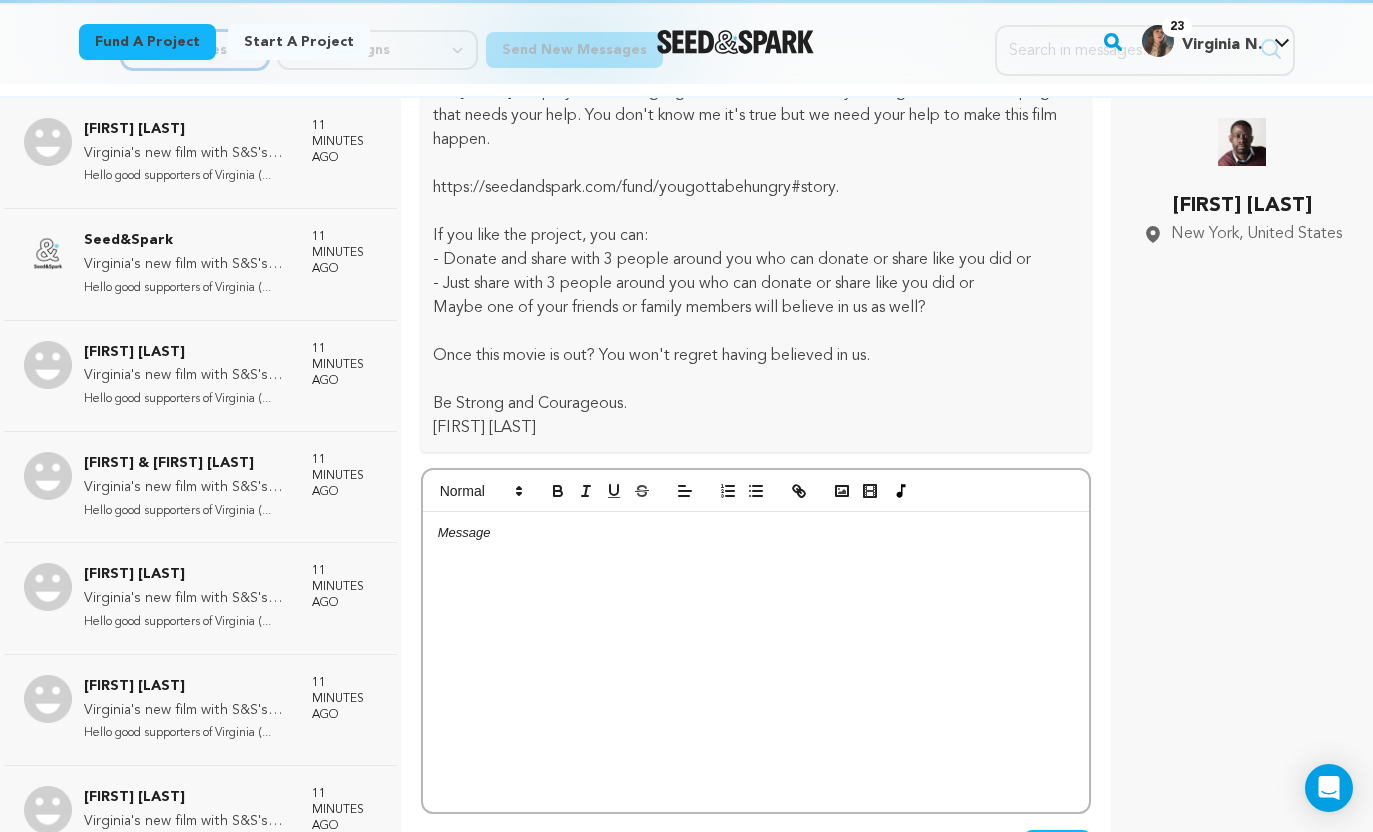 scroll, scrollTop: 187, scrollLeft: 0, axis: vertical 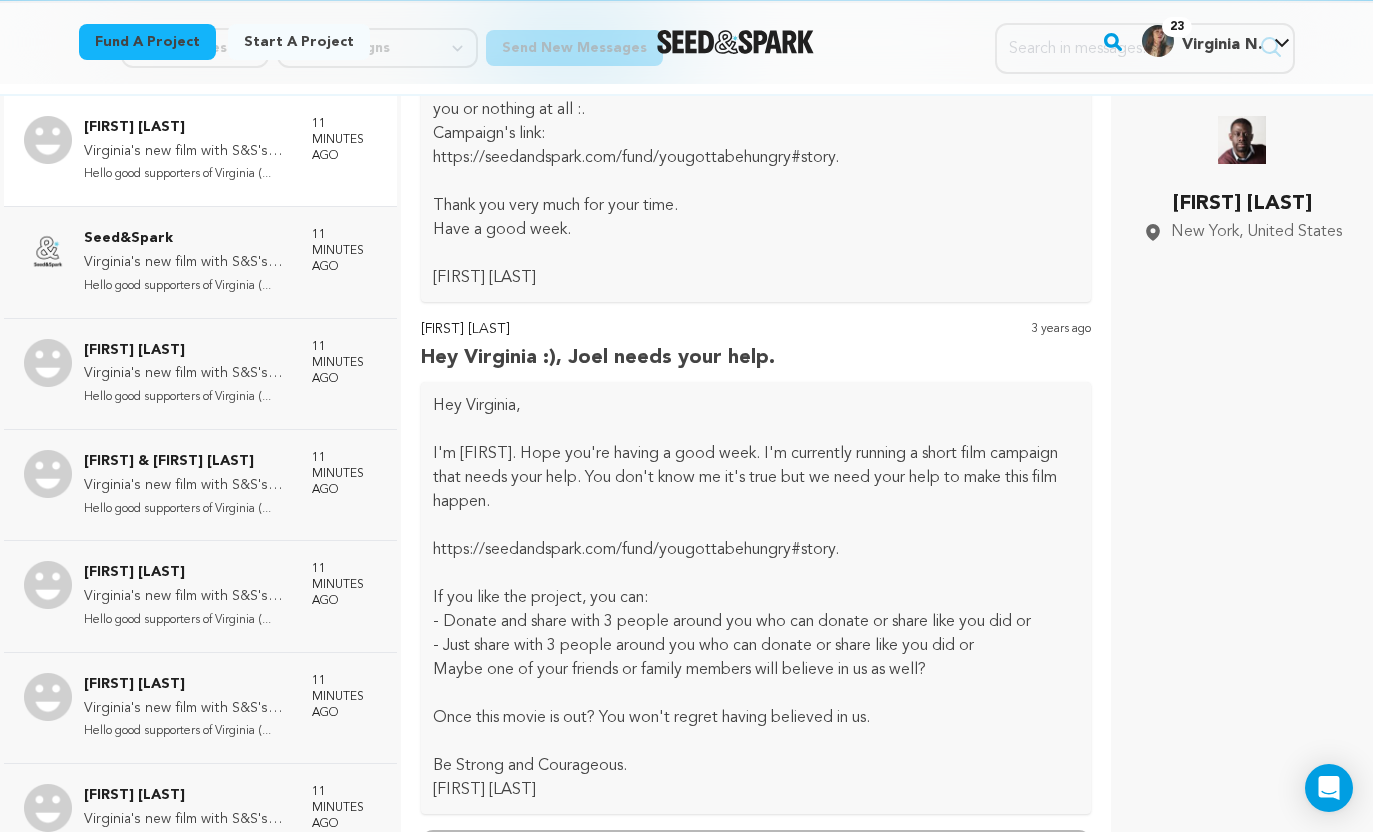 click on "Virginia's new film with S&S's very own Emily Best" at bounding box center (188, 152) 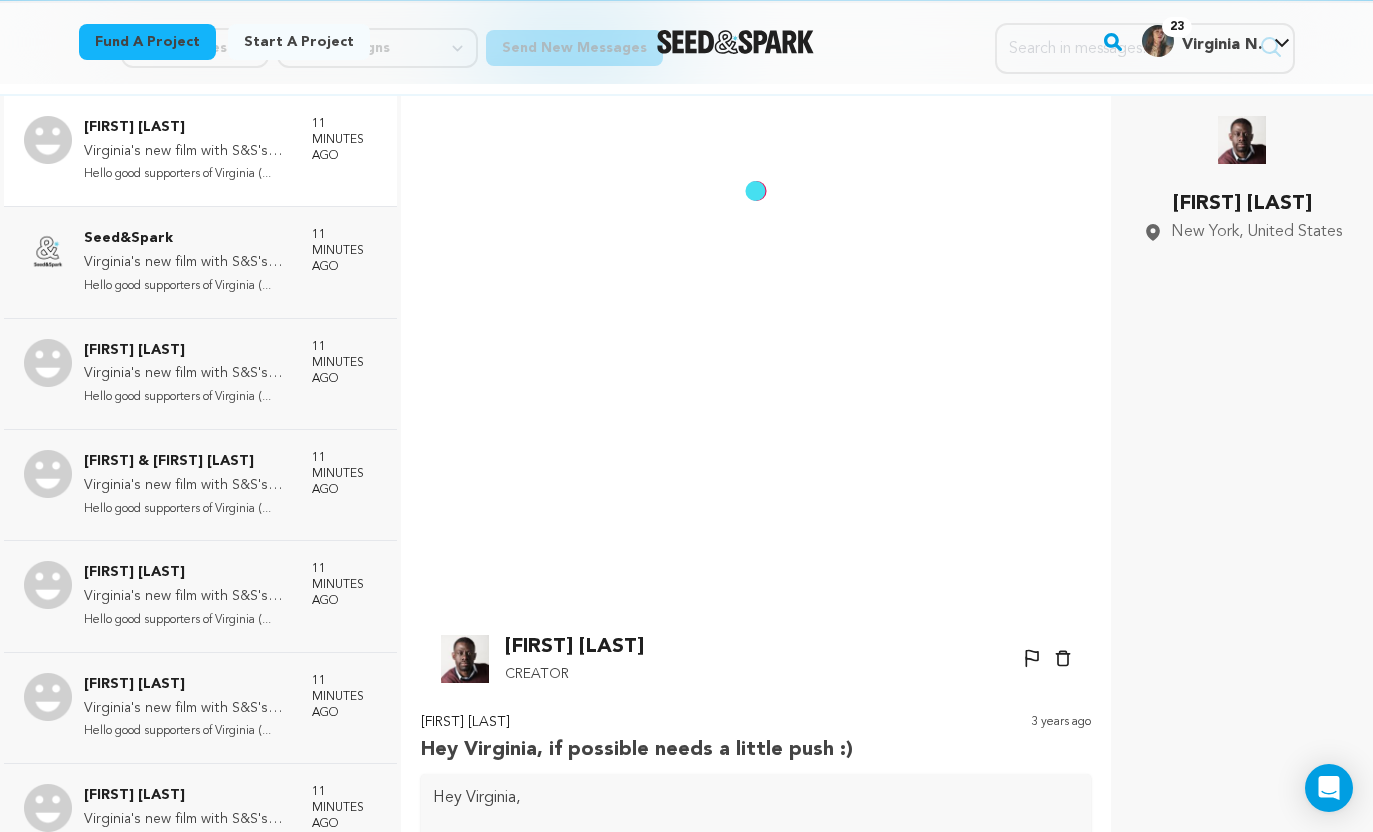 scroll, scrollTop: 1153, scrollLeft: 0, axis: vertical 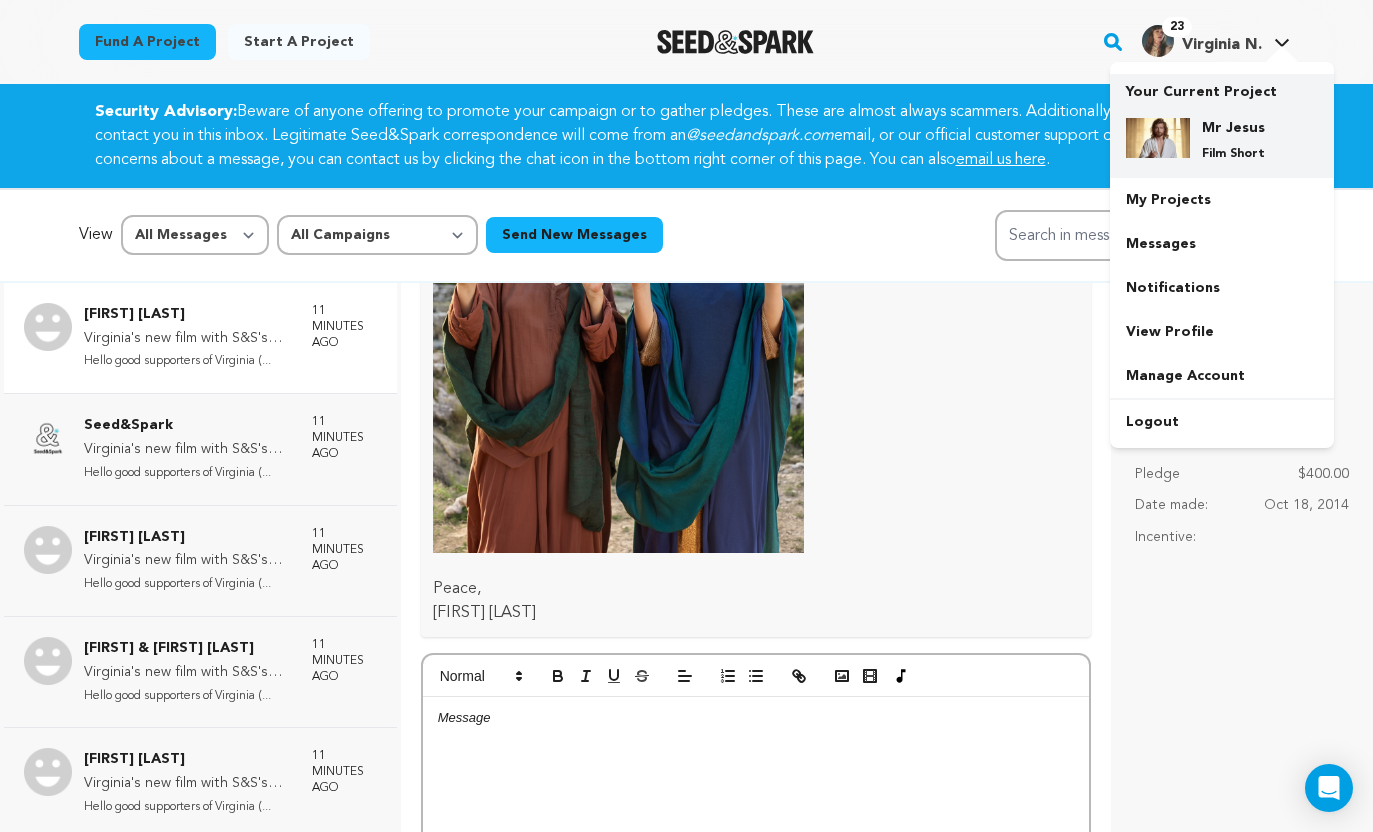 click on "Mr Jesus" at bounding box center [1238, 128] 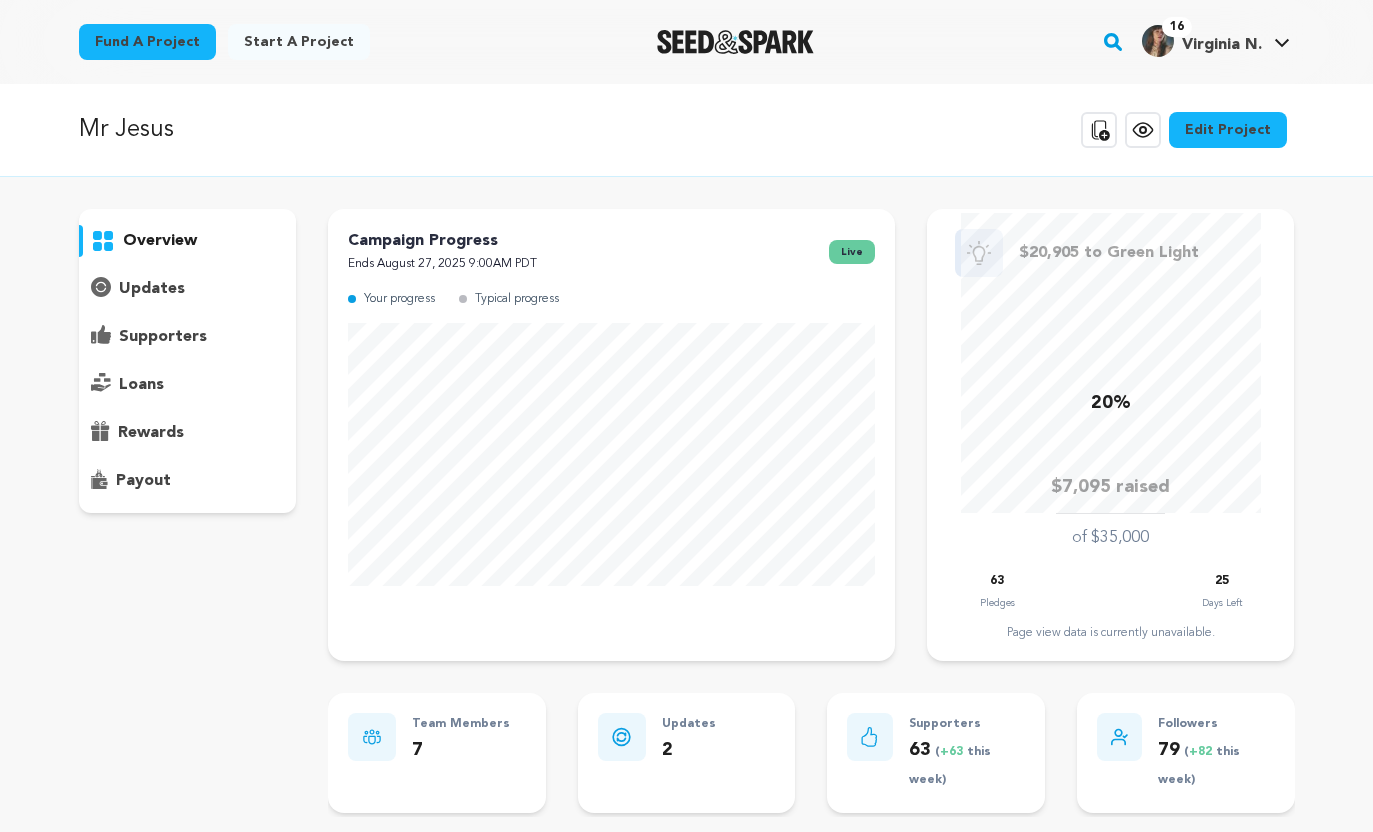 scroll, scrollTop: 0, scrollLeft: 0, axis: both 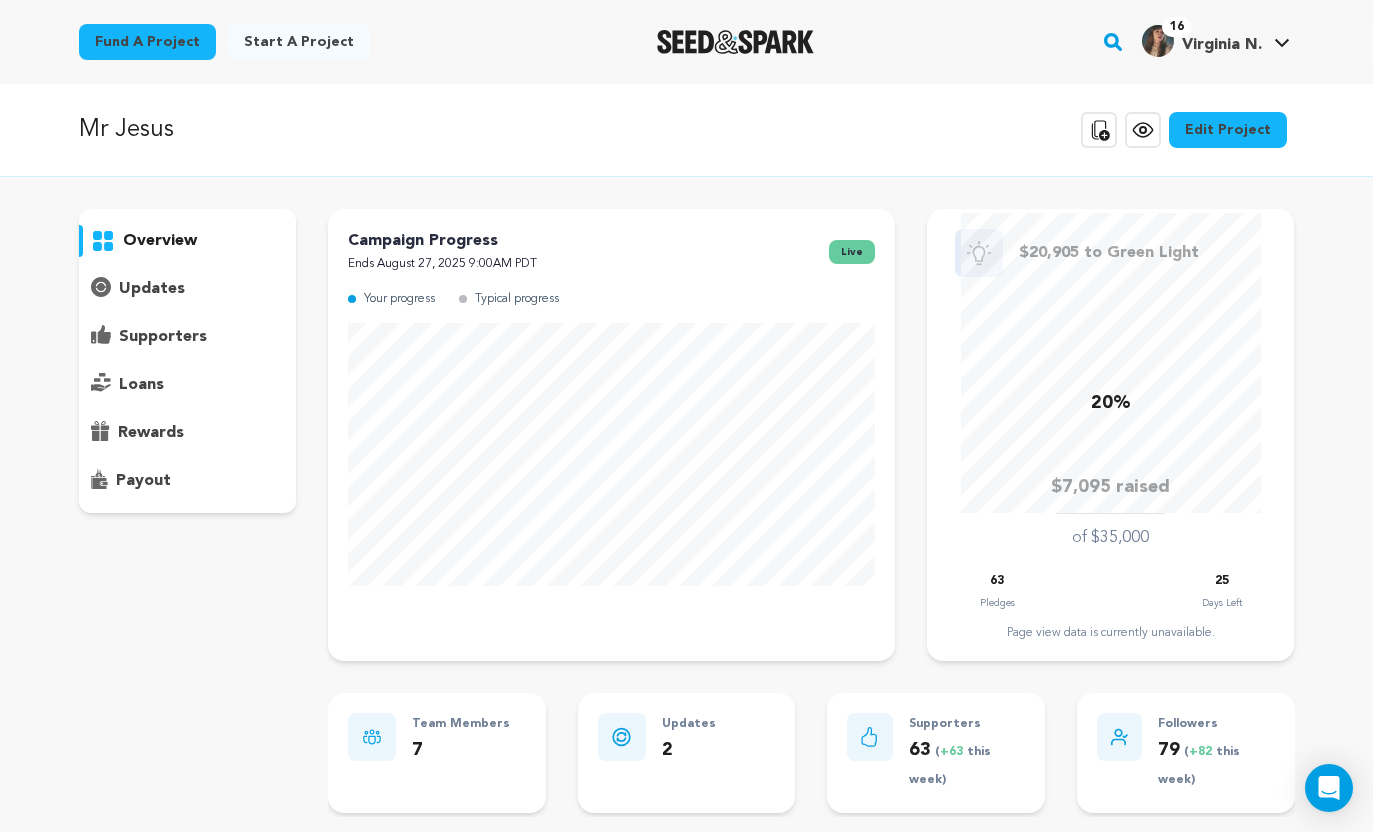 click on "supporters" at bounding box center (188, 337) 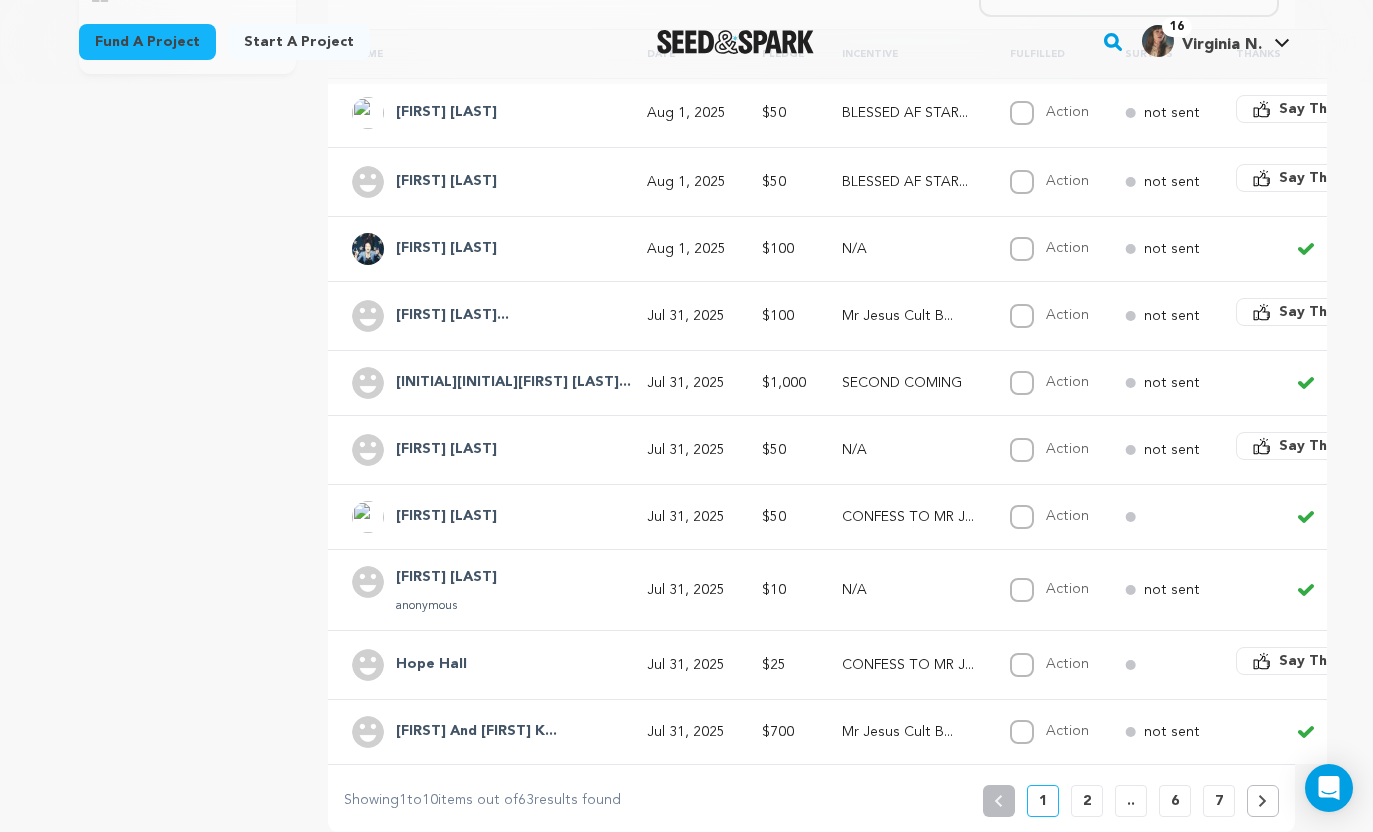 scroll, scrollTop: 0, scrollLeft: 0, axis: both 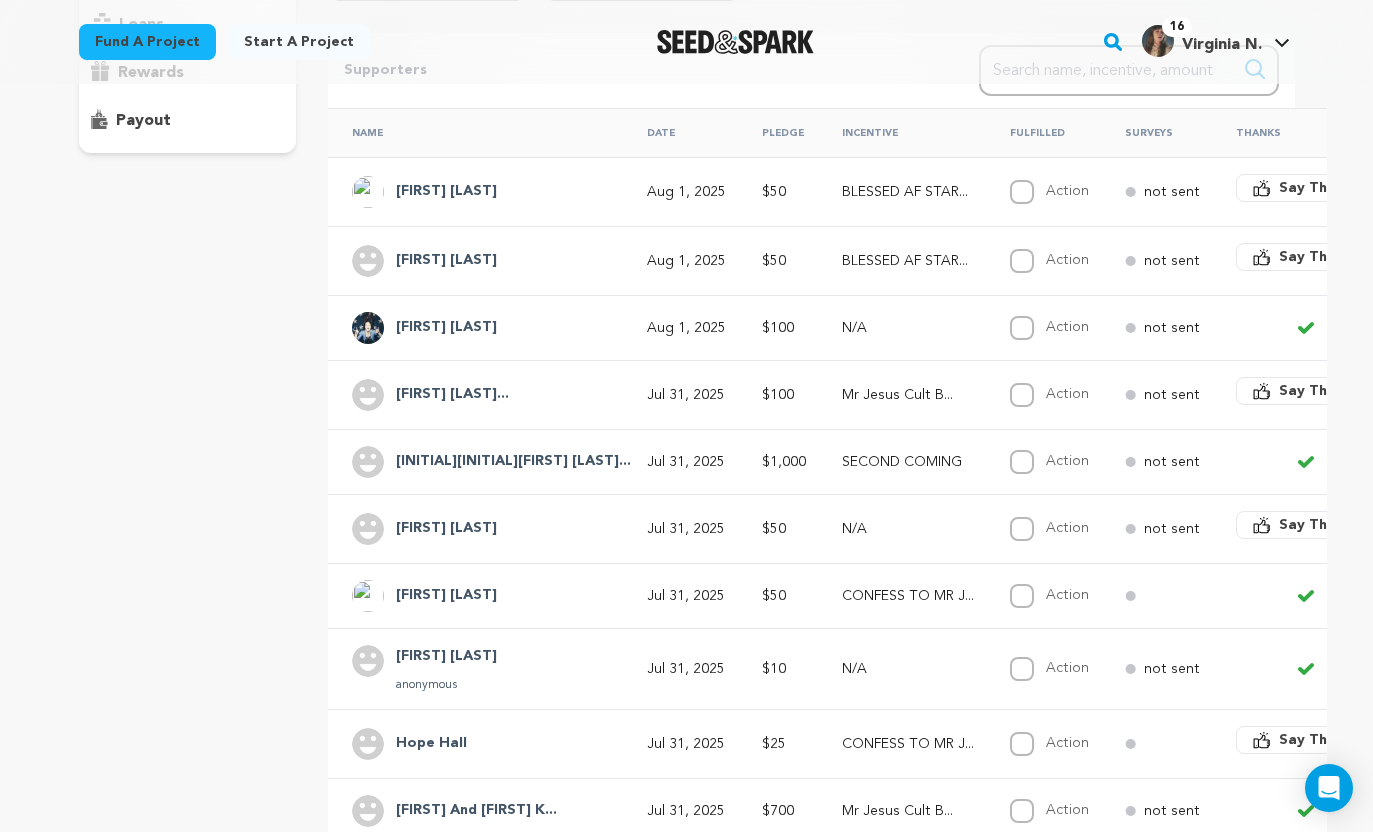 click on "Pledge" at bounding box center [778, 132] 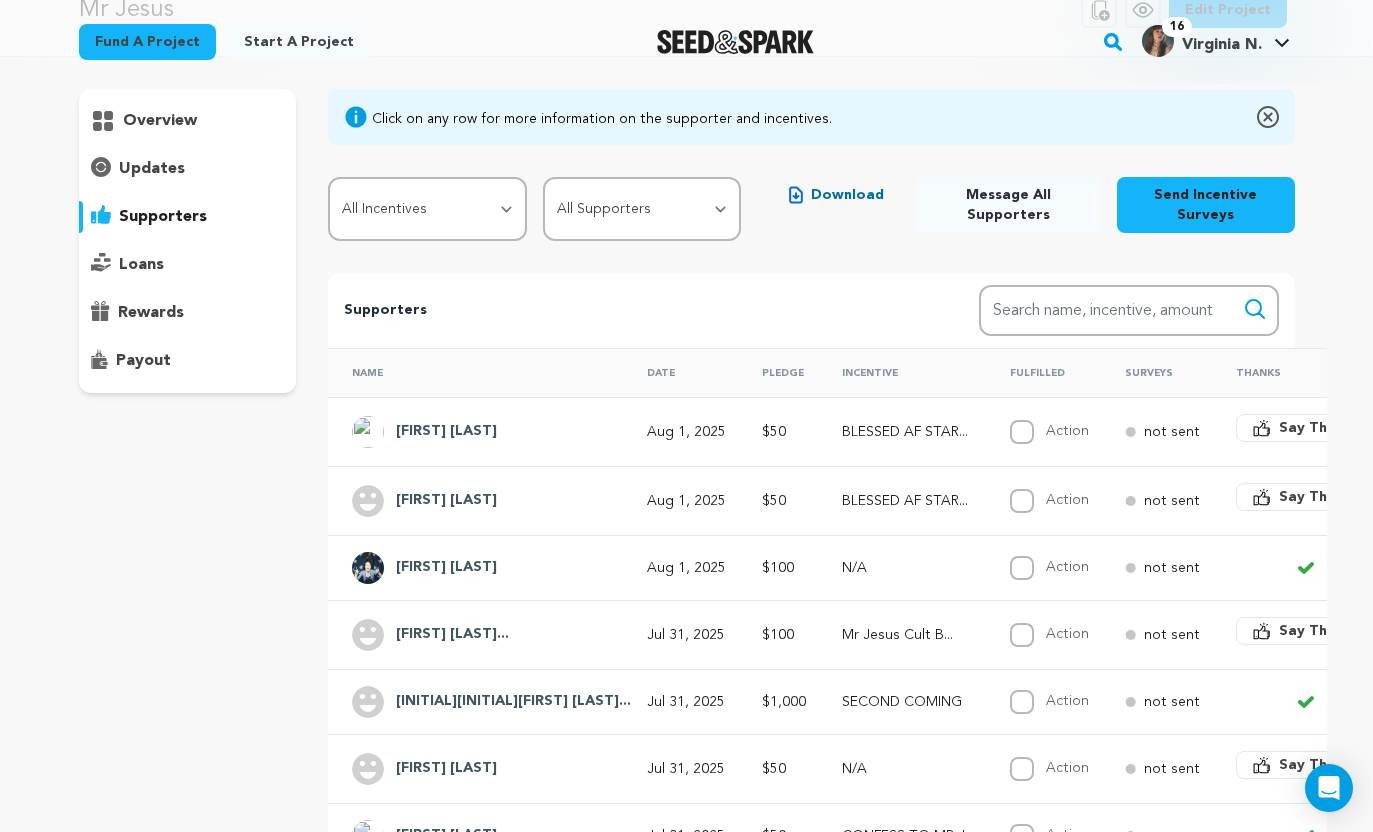 scroll, scrollTop: 118, scrollLeft: 0, axis: vertical 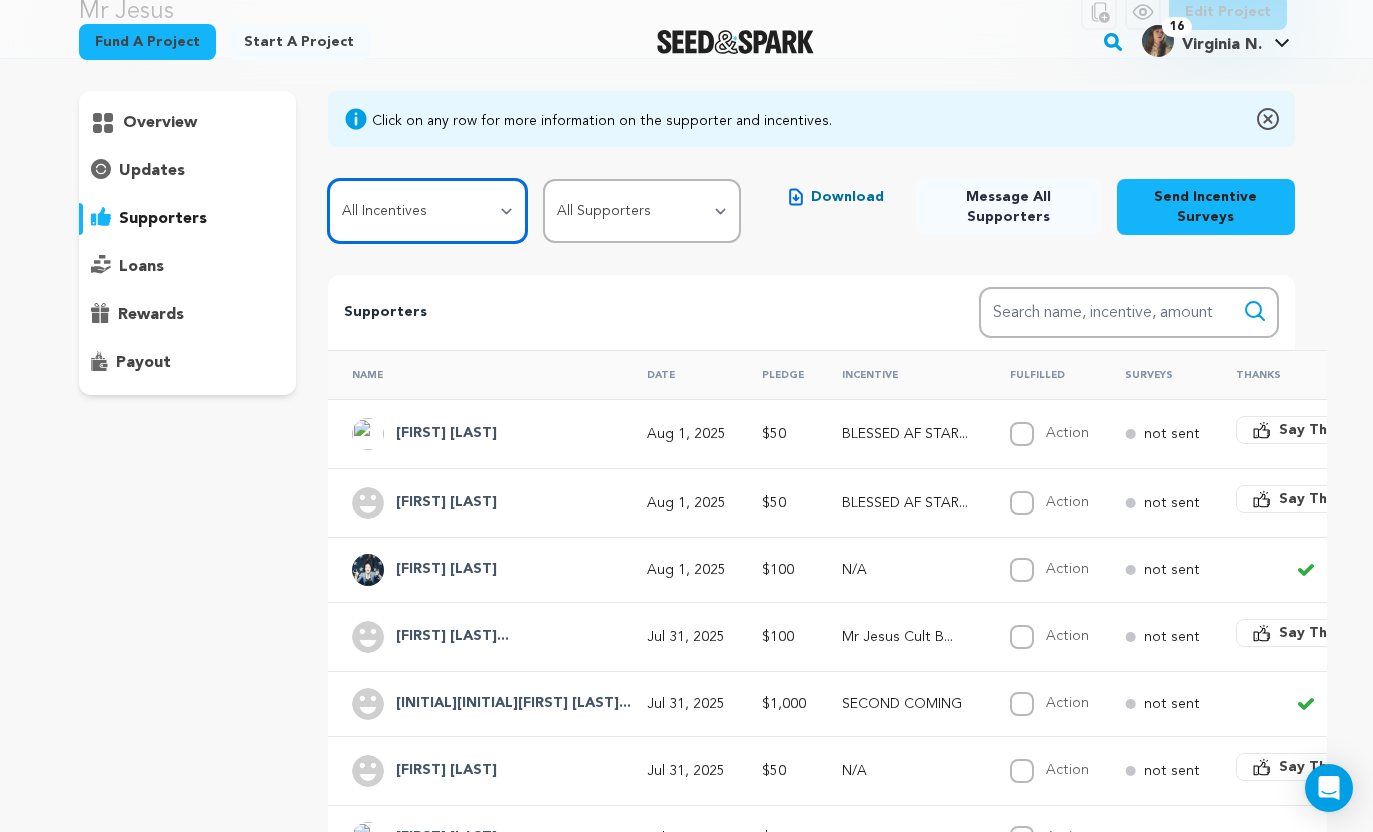 click on "All Incentives
HOLY MEME PACK
CONFESS TO MR JESUS
BLESSED AF STARTER KIT
Mr Jesus Cult Box
YOUR OWN PRAYER ROOM
FORGET AI BUY REAL ART
SECOND COMING
SAINT YOU BUNDLE" at bounding box center [427, 211] 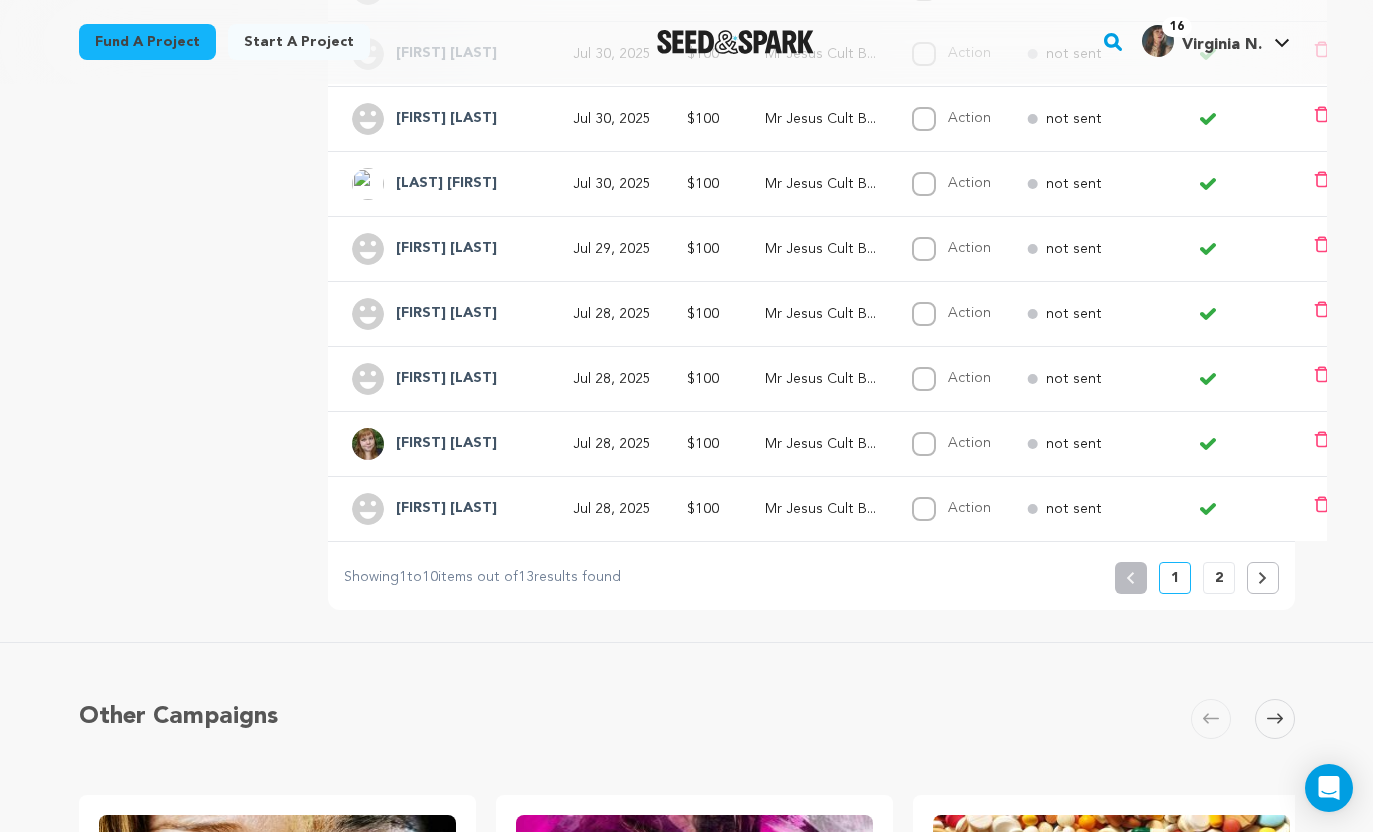 scroll, scrollTop: 633, scrollLeft: 0, axis: vertical 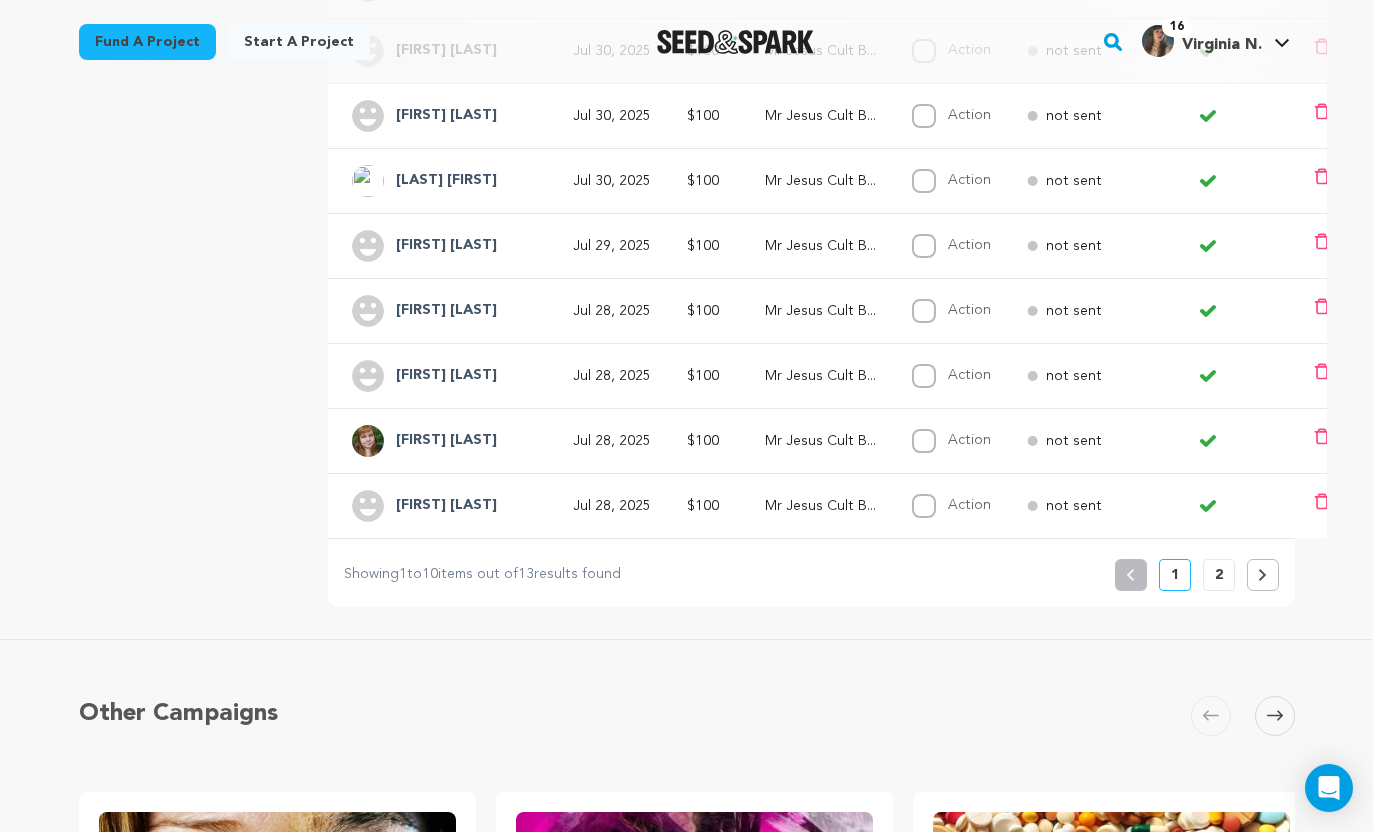 click at bounding box center (1263, 575) 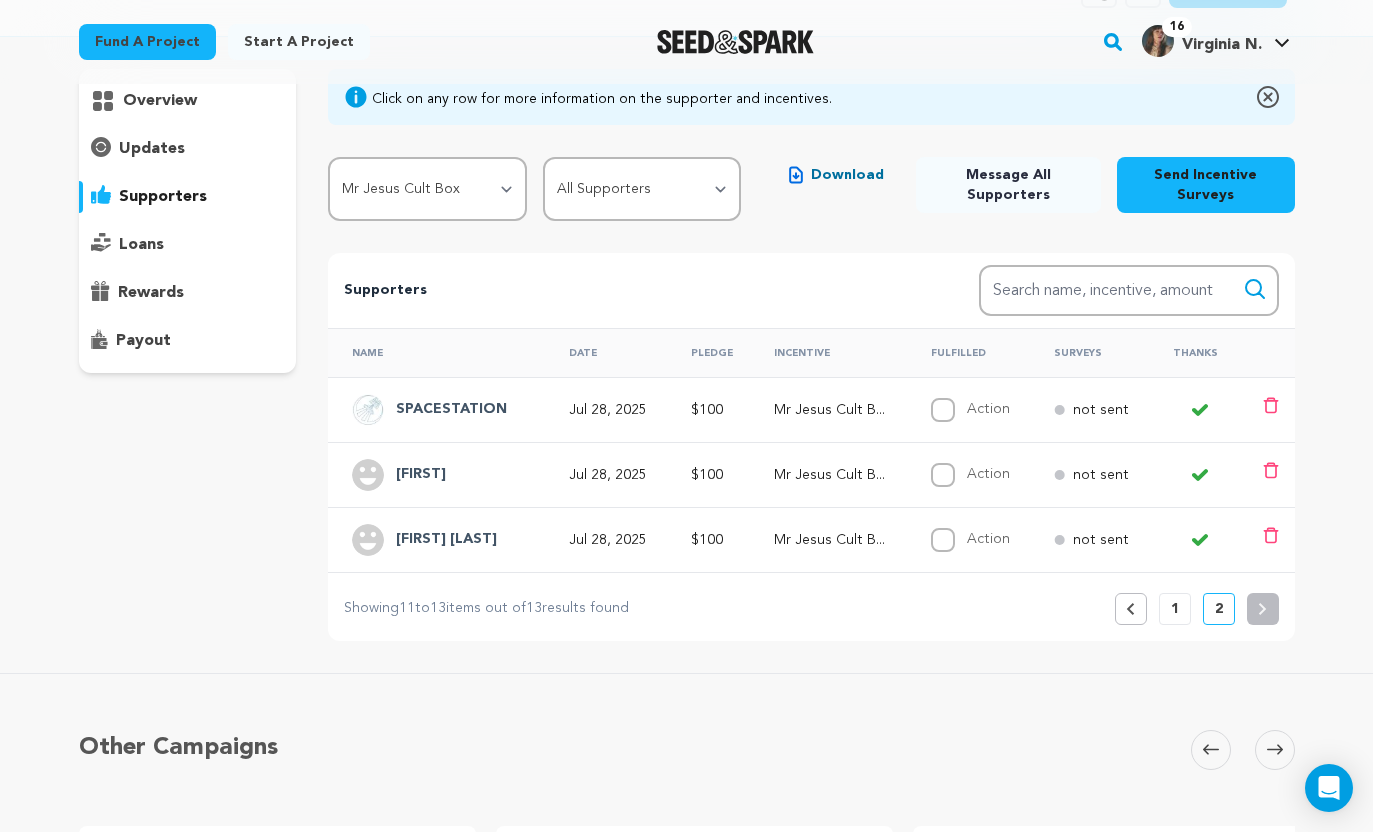 scroll, scrollTop: 69, scrollLeft: 0, axis: vertical 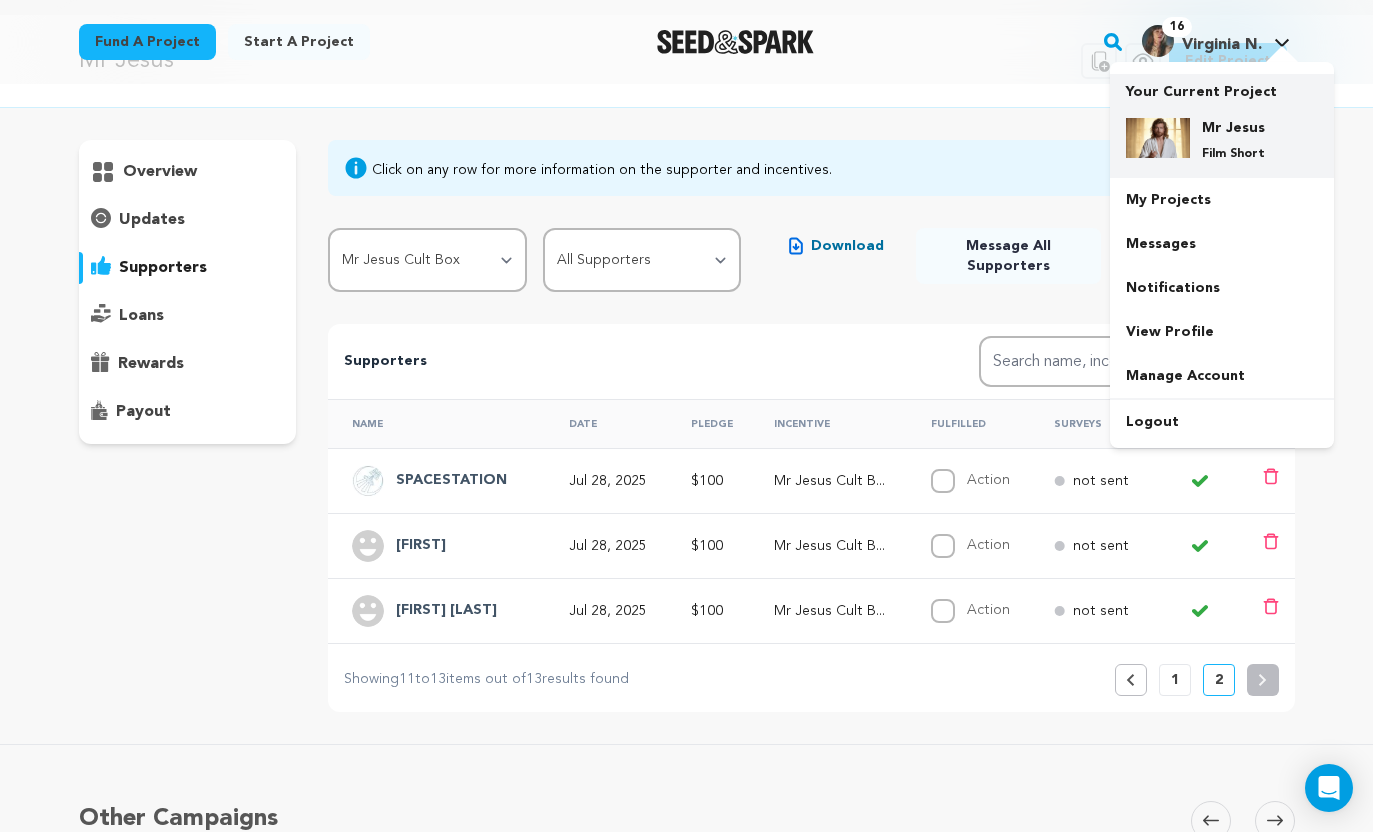 click at bounding box center (1158, 138) 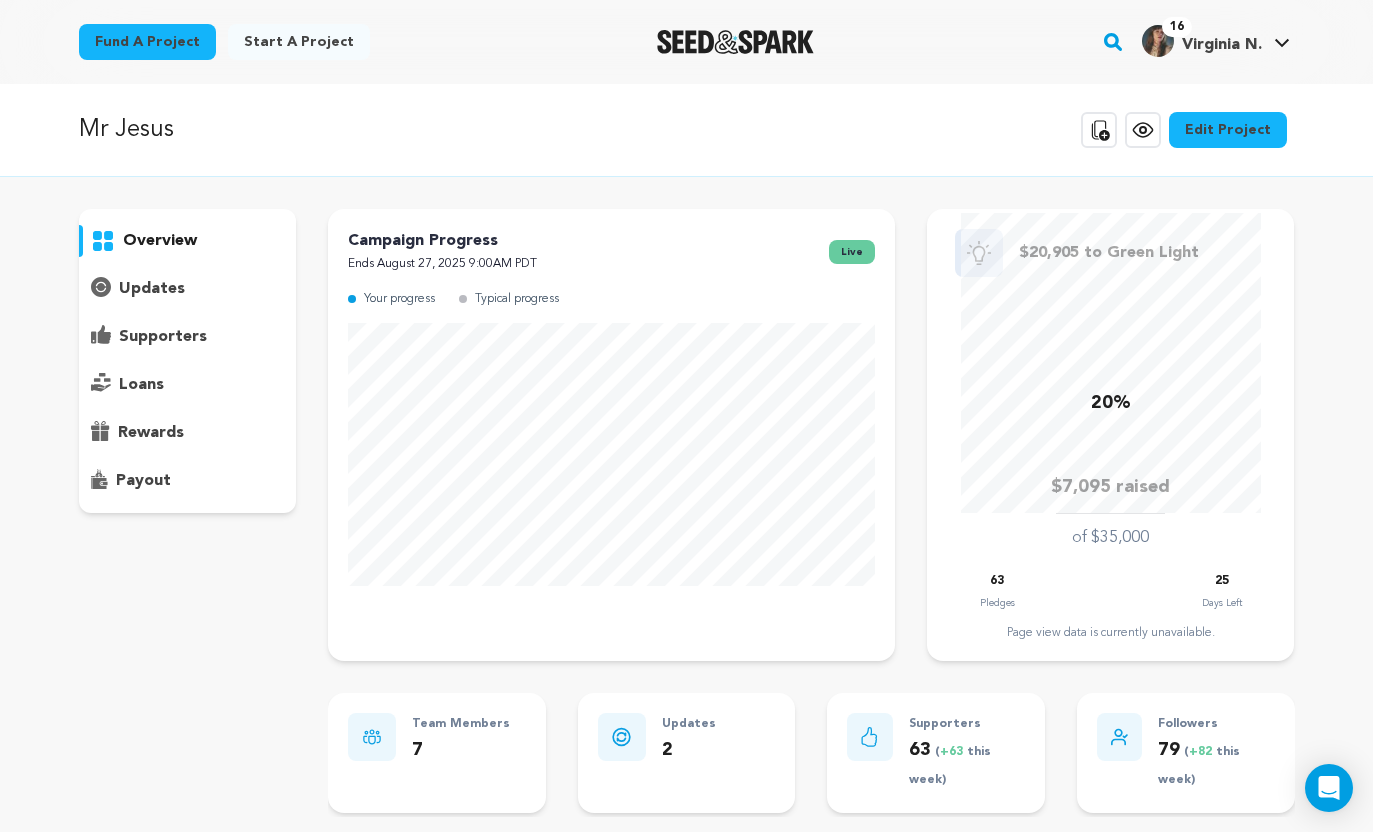scroll, scrollTop: 0, scrollLeft: 0, axis: both 